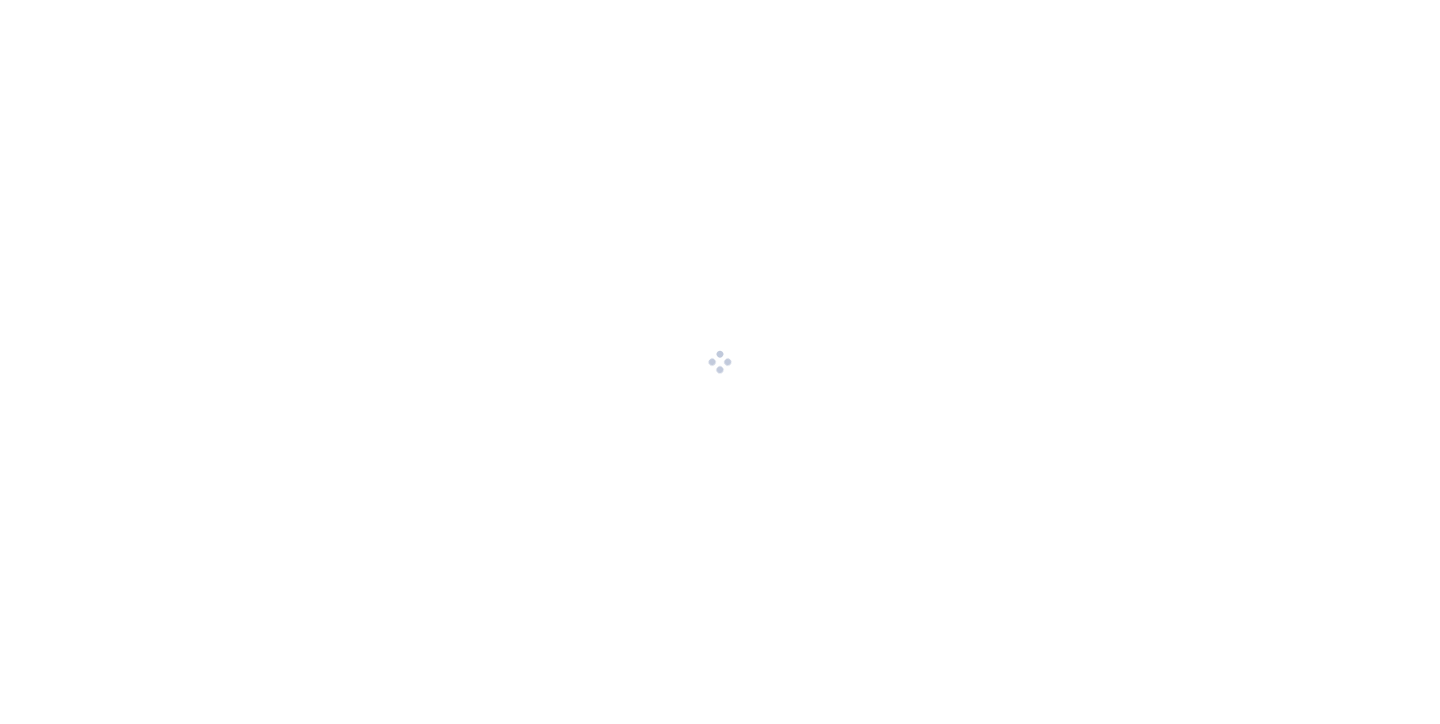 scroll, scrollTop: 0, scrollLeft: 0, axis: both 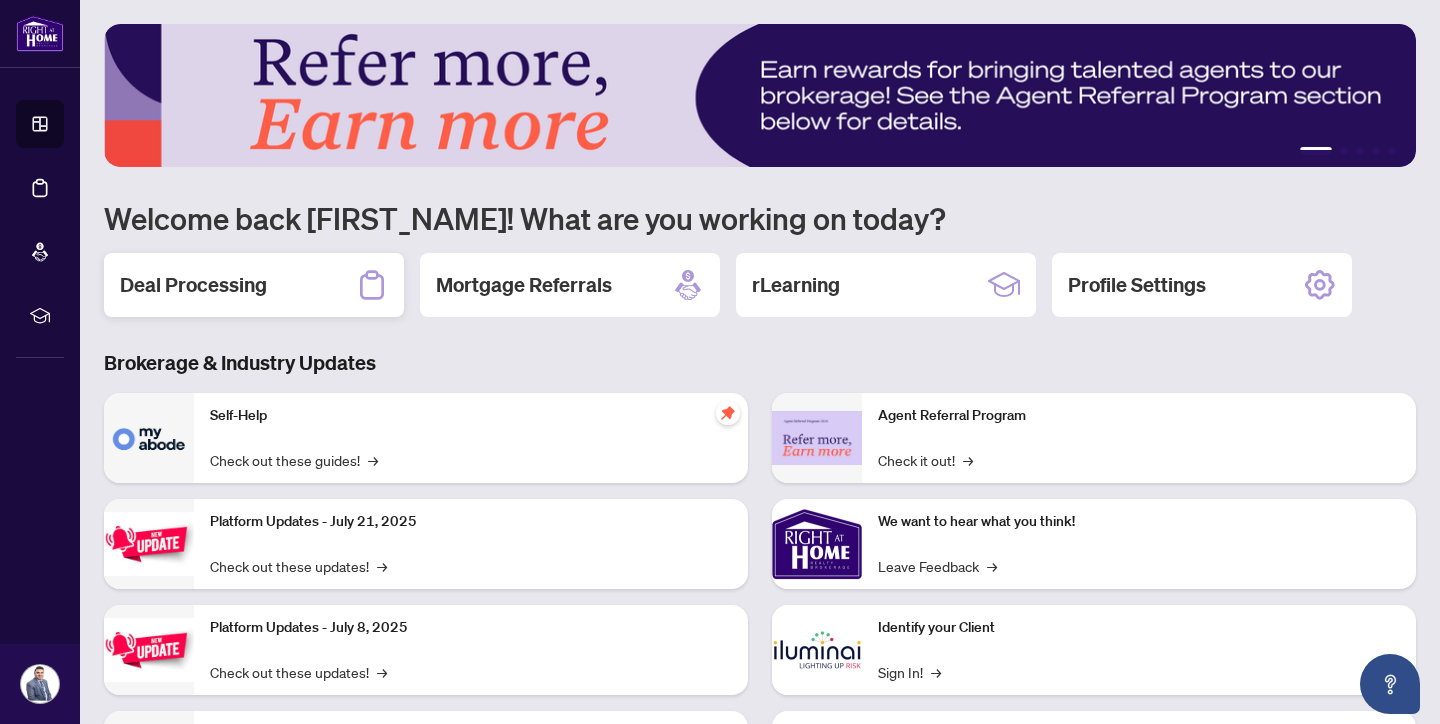 click on "Deal Processing" at bounding box center [193, 285] 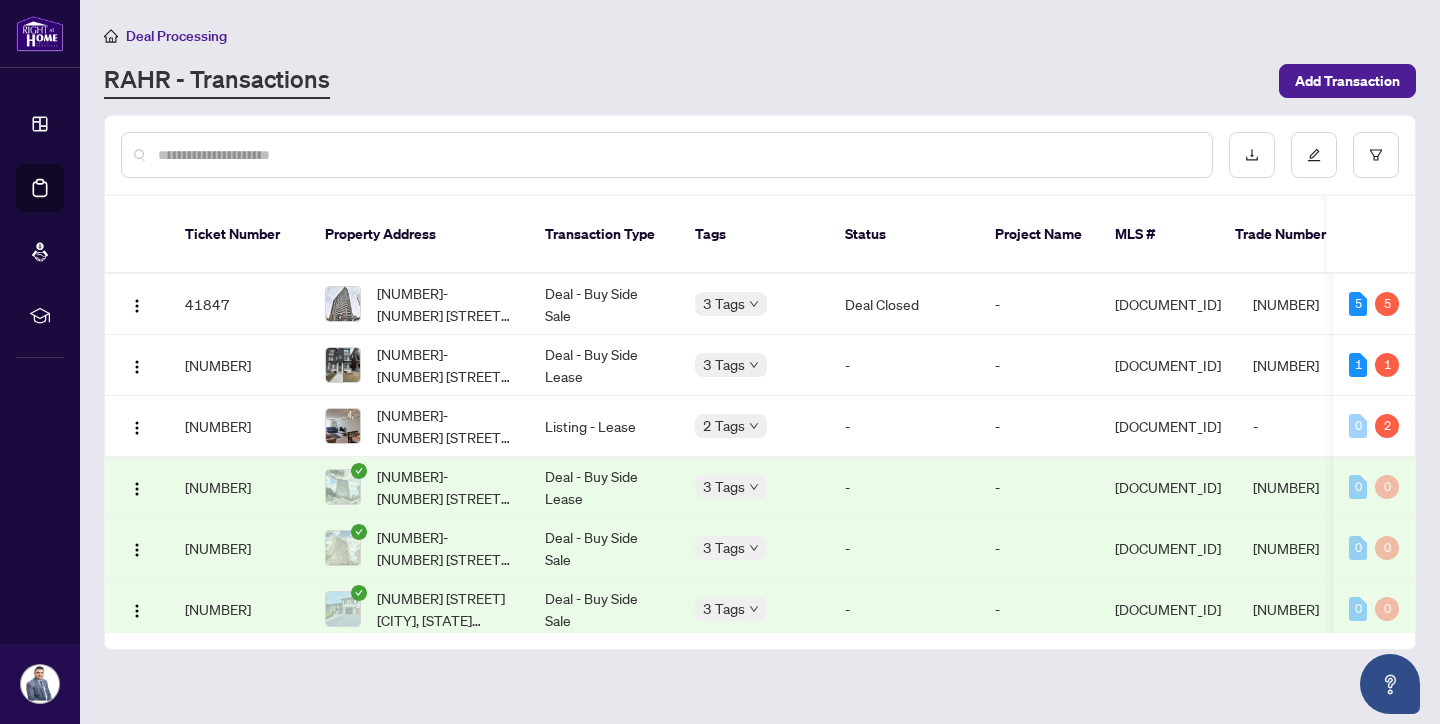 scroll, scrollTop: 0, scrollLeft: 0, axis: both 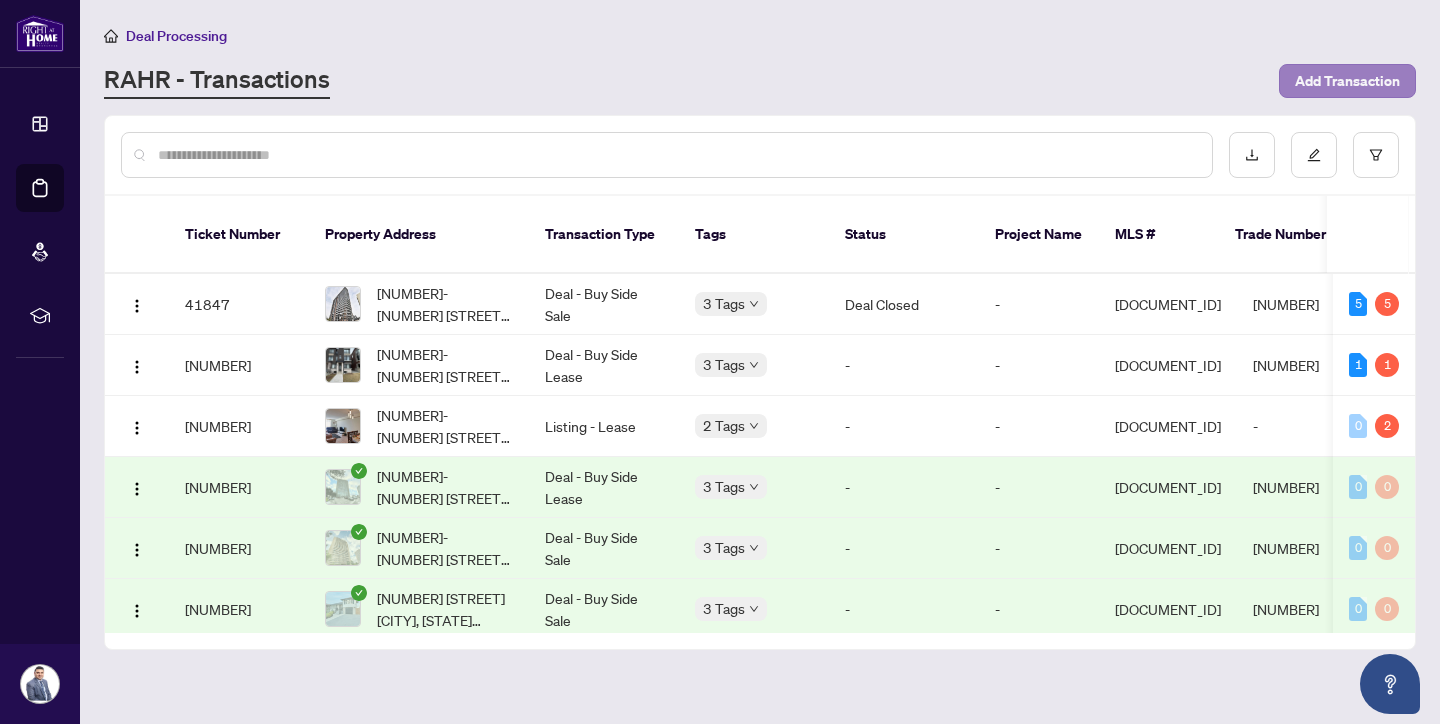 click on "Add Transaction" at bounding box center [1347, 81] 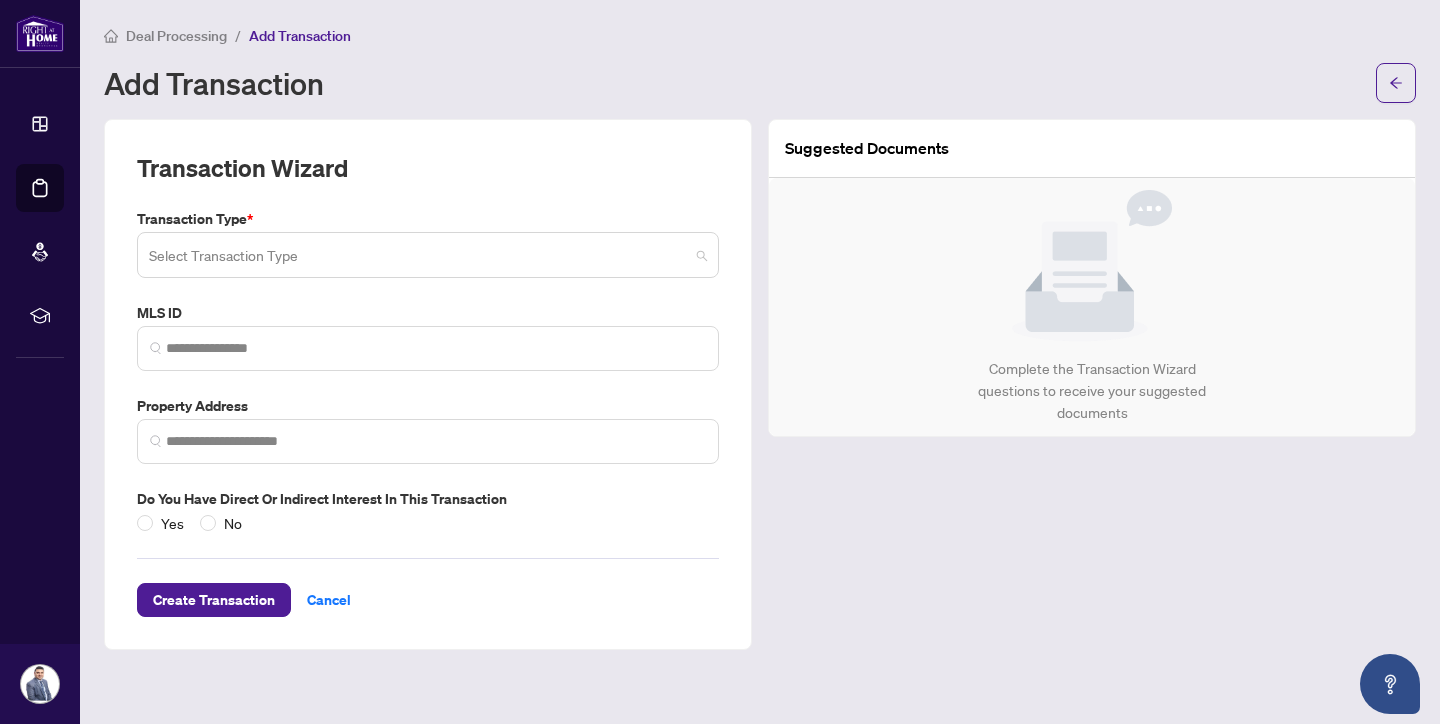 click at bounding box center (419, 258) 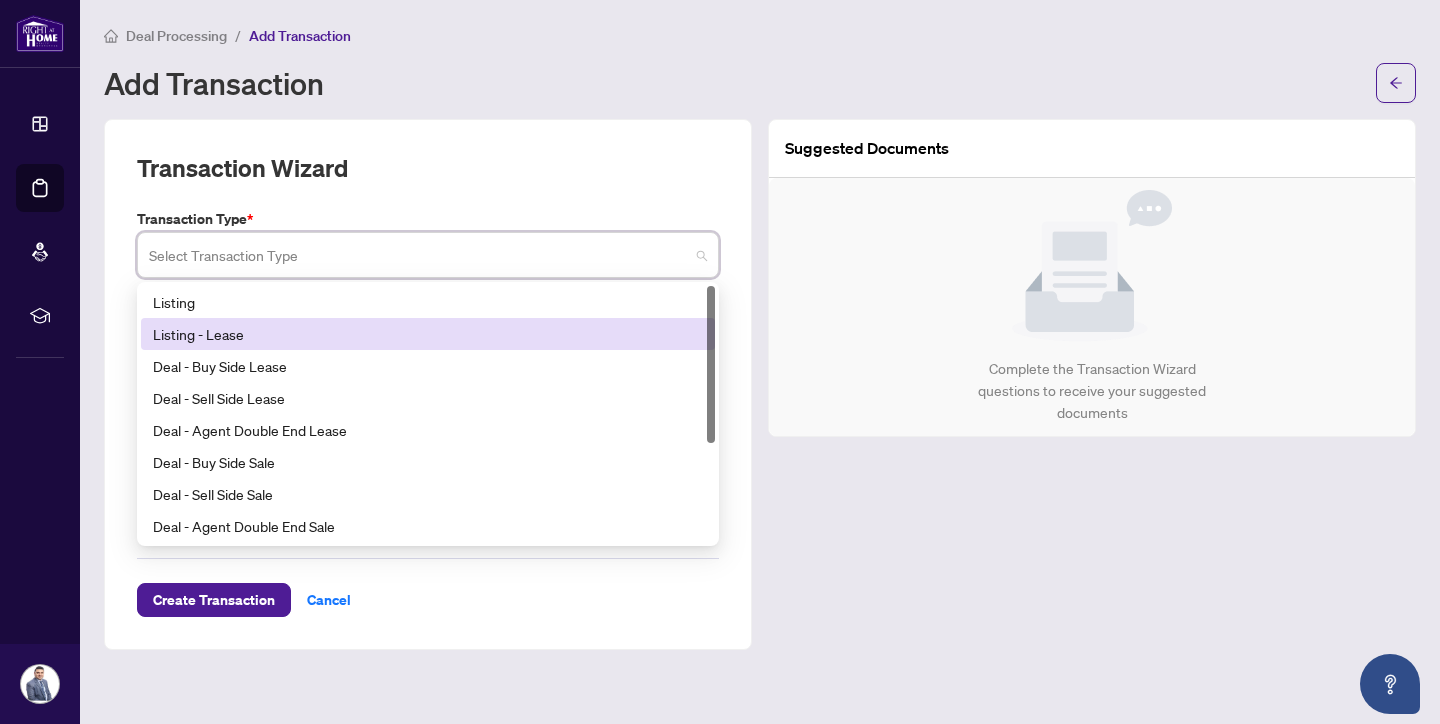 click on "Listing - Lease" at bounding box center [428, 334] 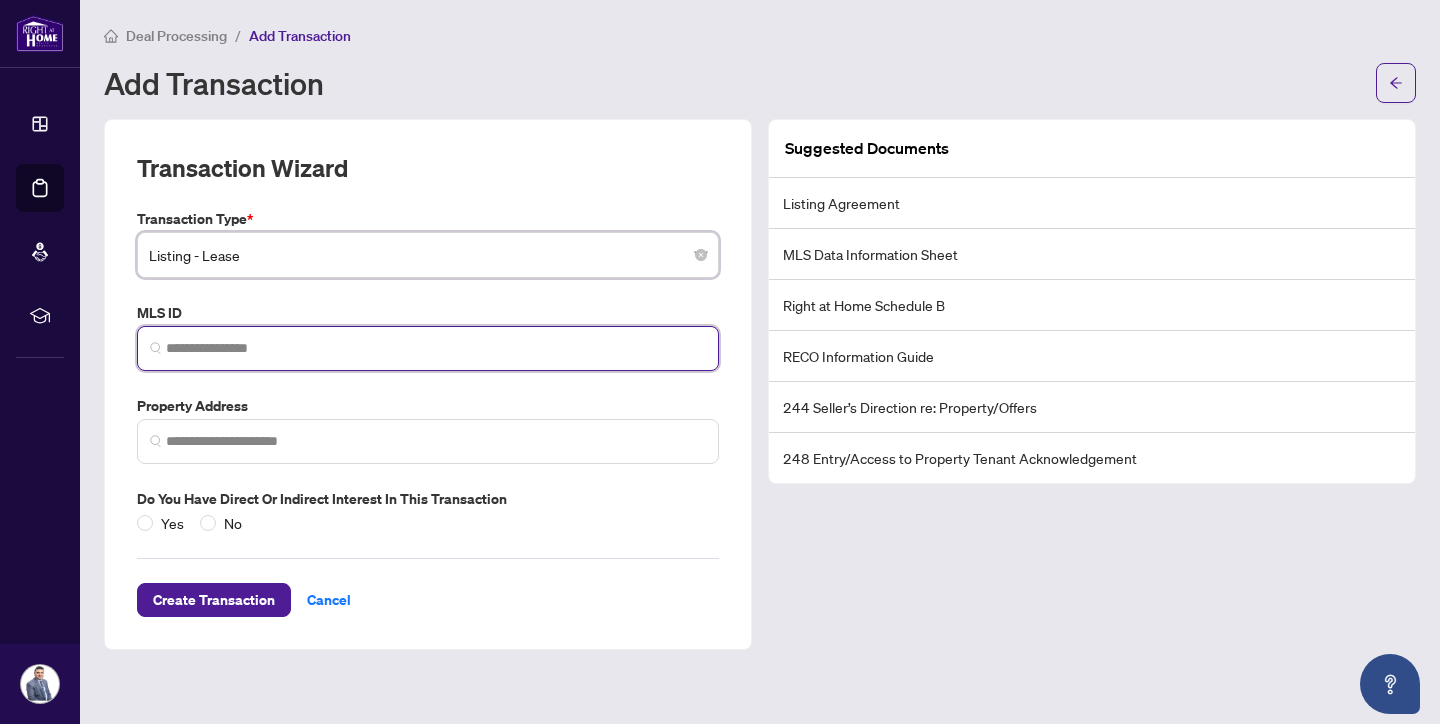 click at bounding box center (436, 348) 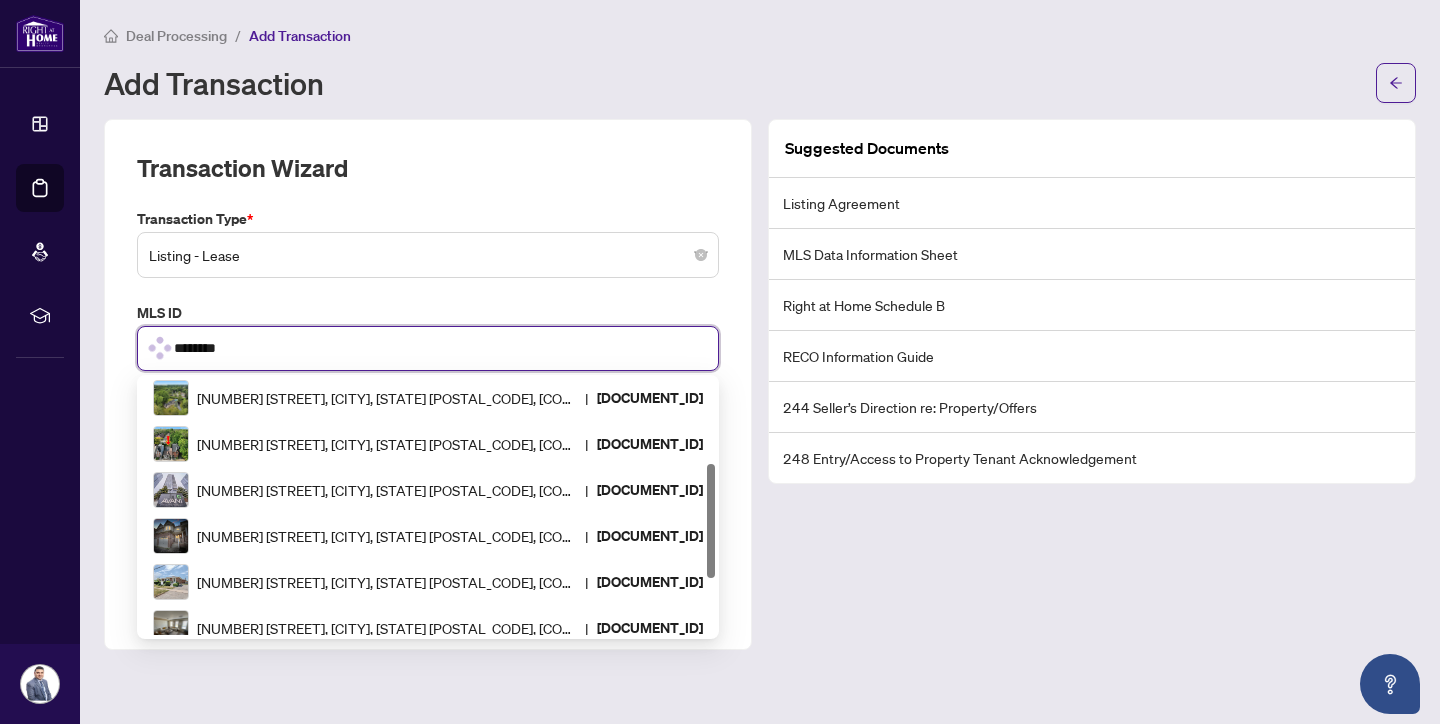 scroll, scrollTop: 0, scrollLeft: 0, axis: both 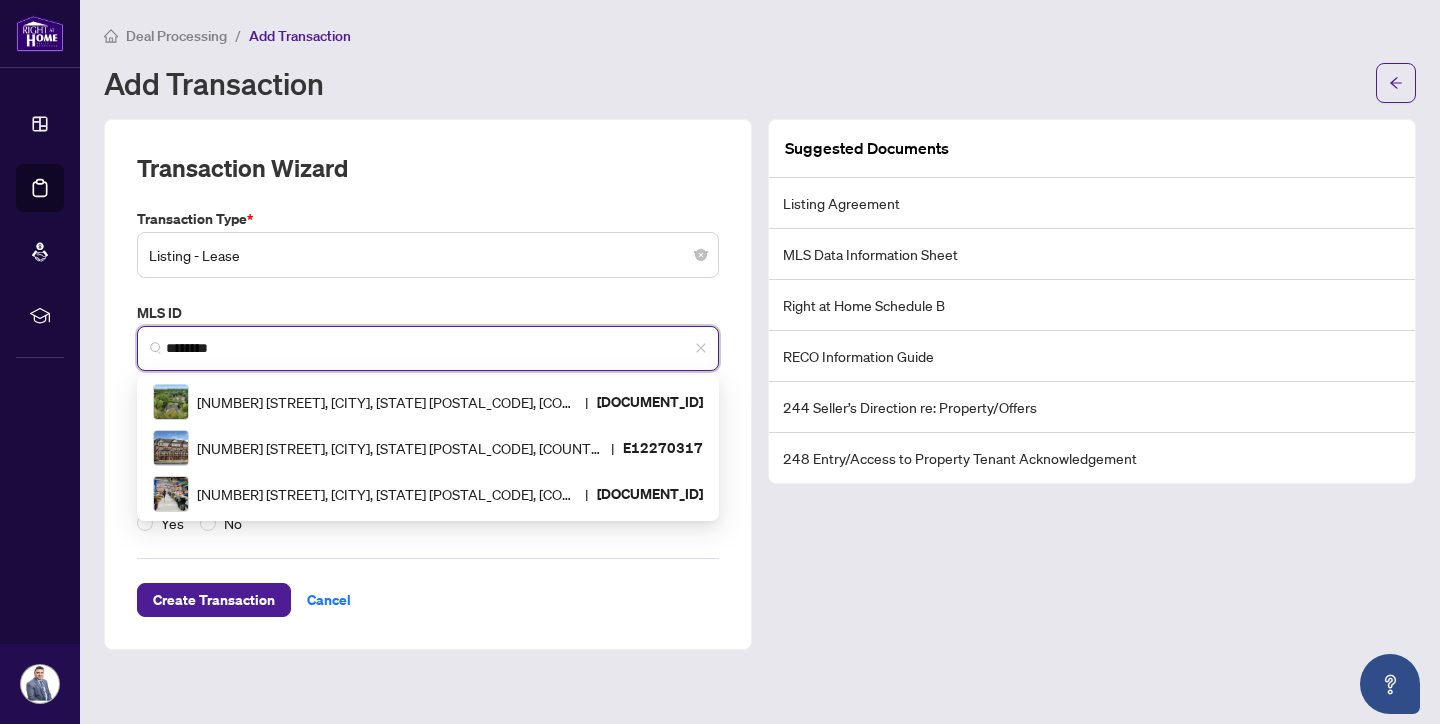 type on "*********" 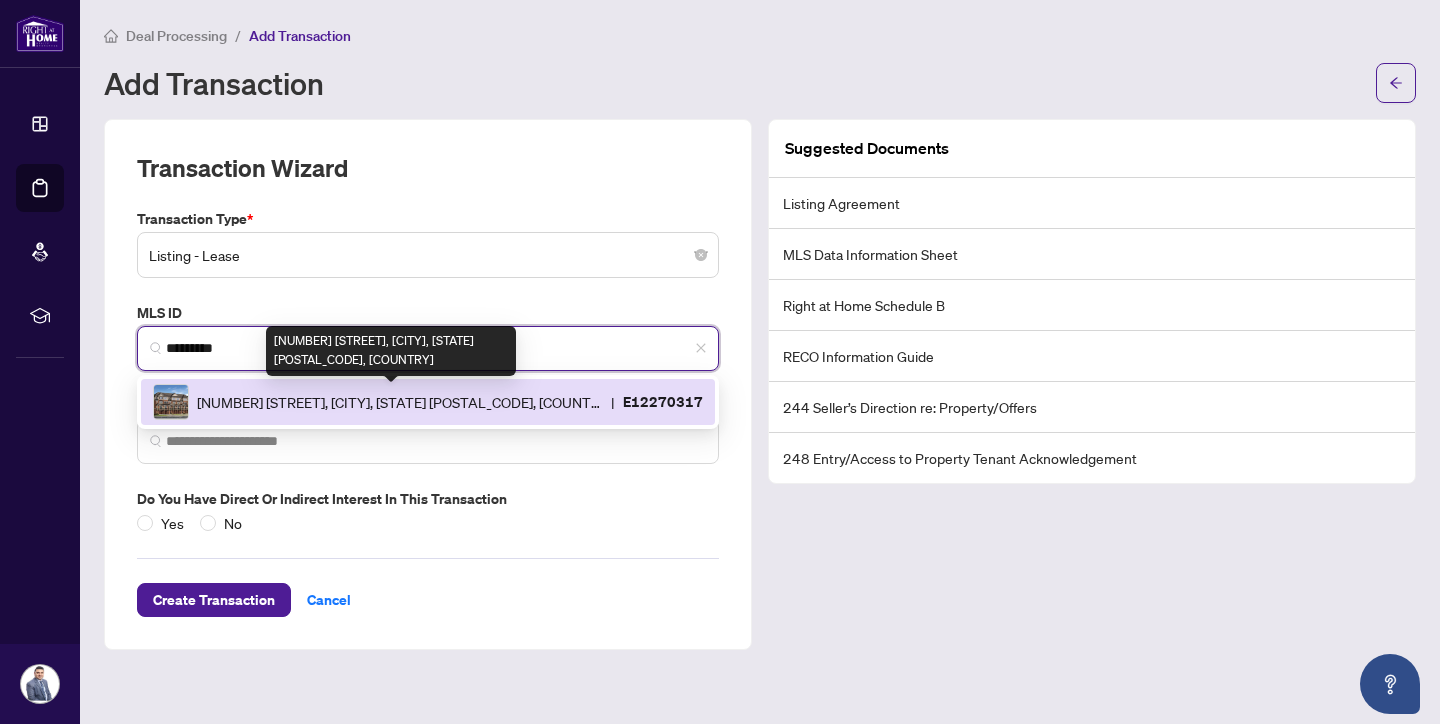 click on "[NUMBER] [STREET], [CITY], [STATE] [POSTAL_CODE], [COUNTRY]" at bounding box center [400, 402] 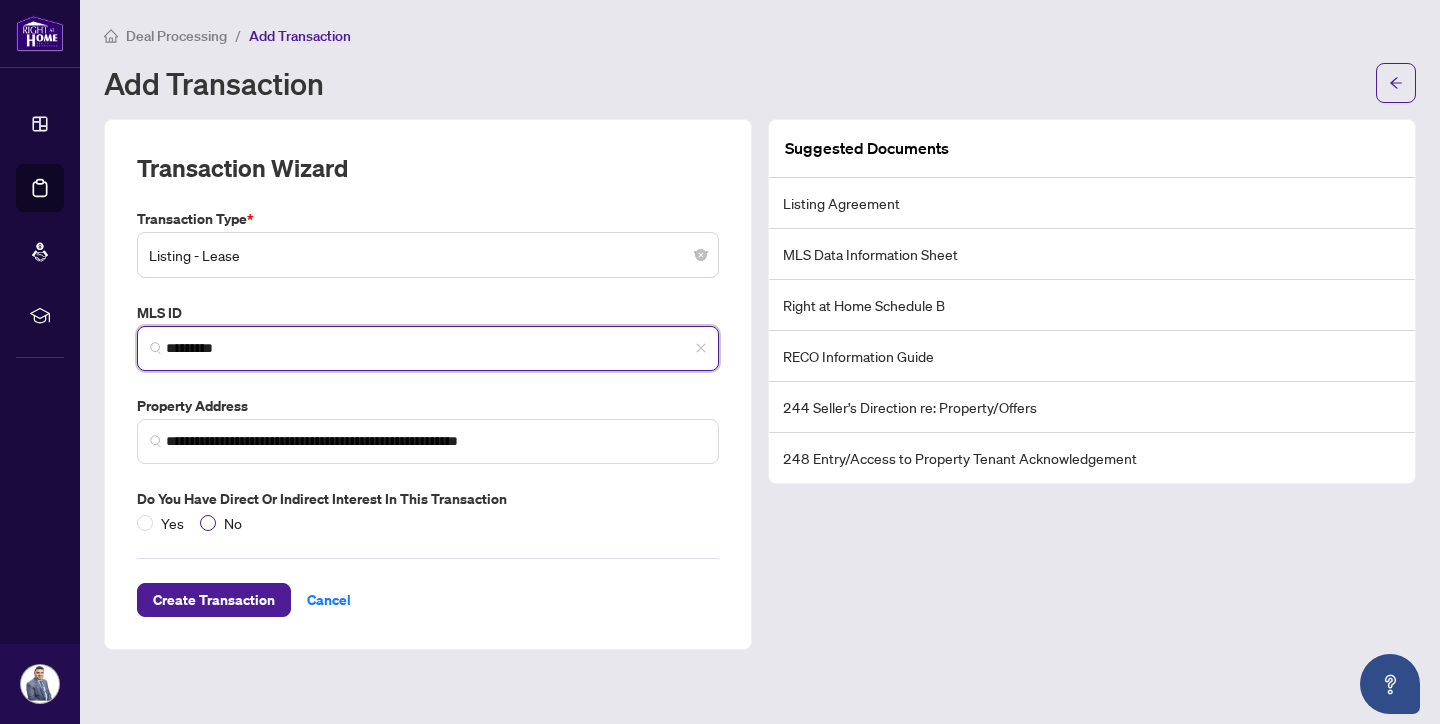 type on "*********" 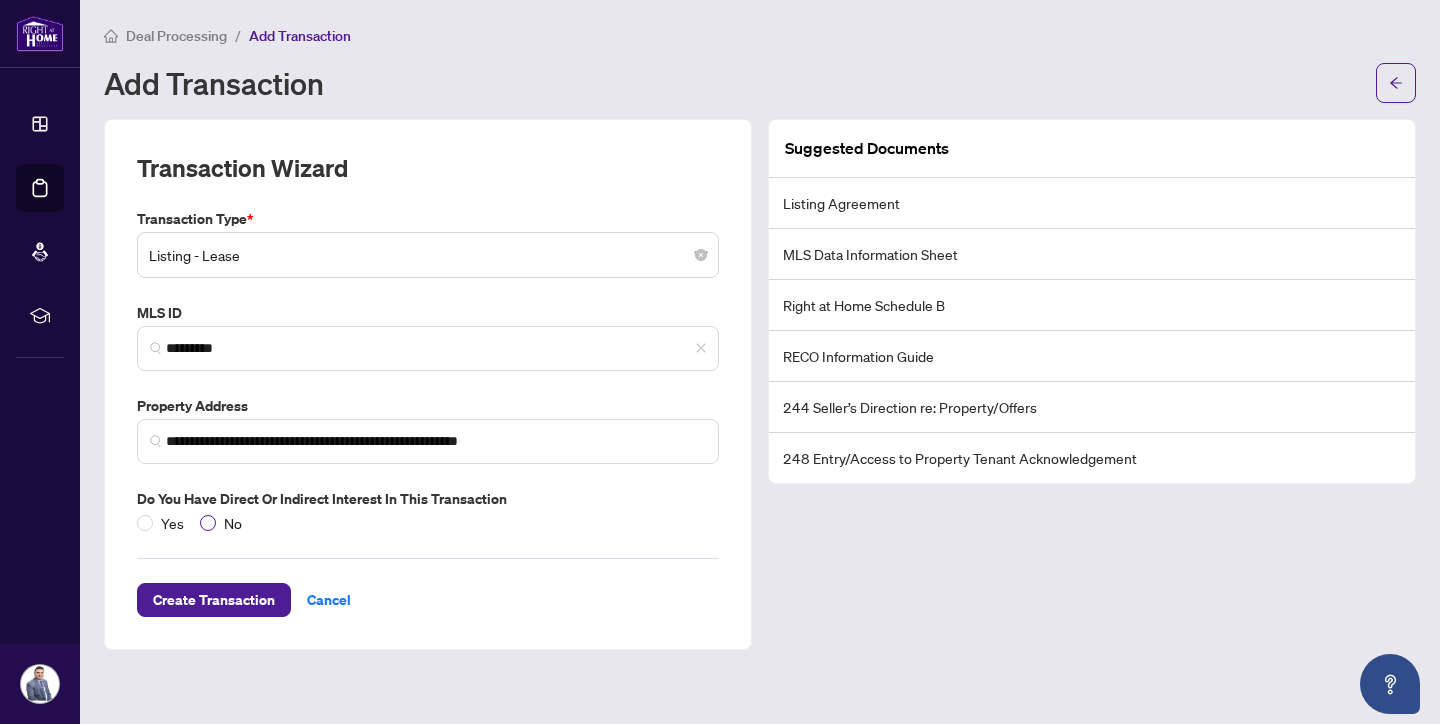 click at bounding box center [208, 523] 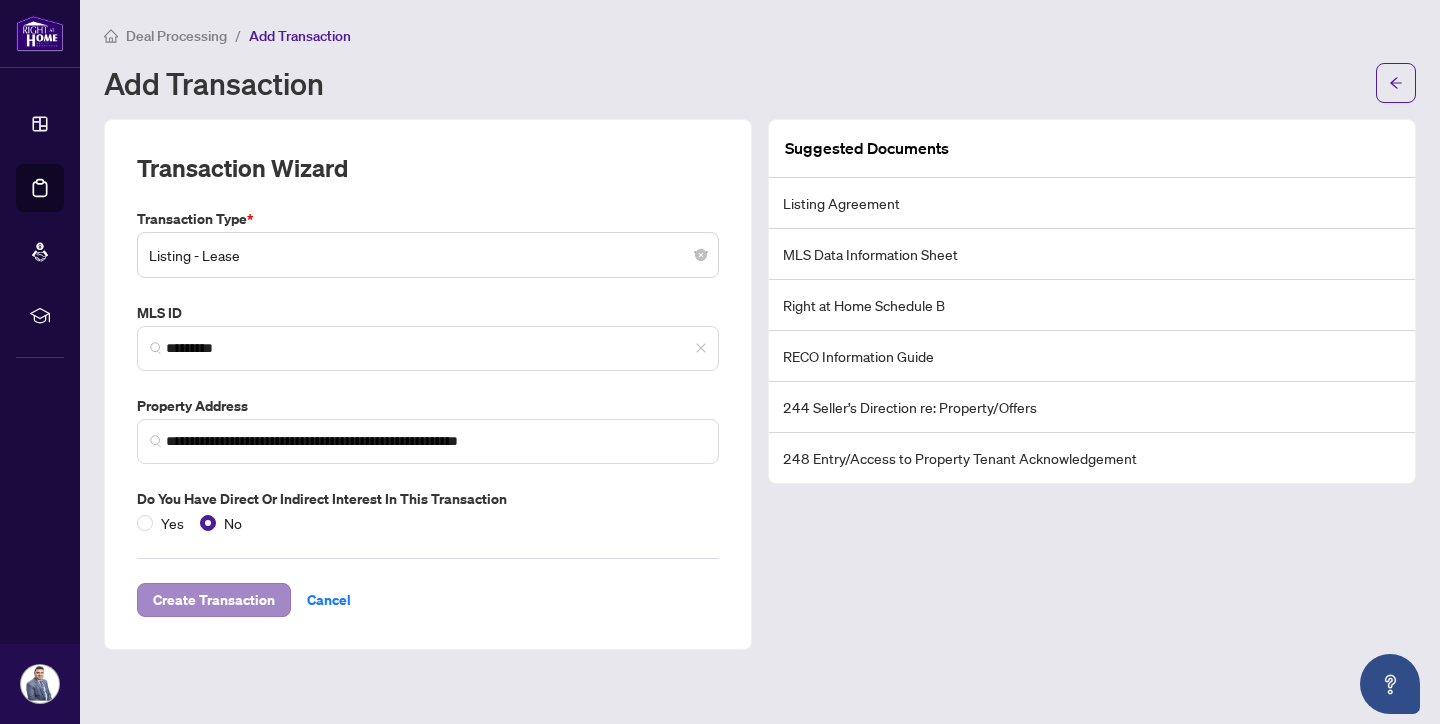 click on "Create Transaction" at bounding box center (214, 600) 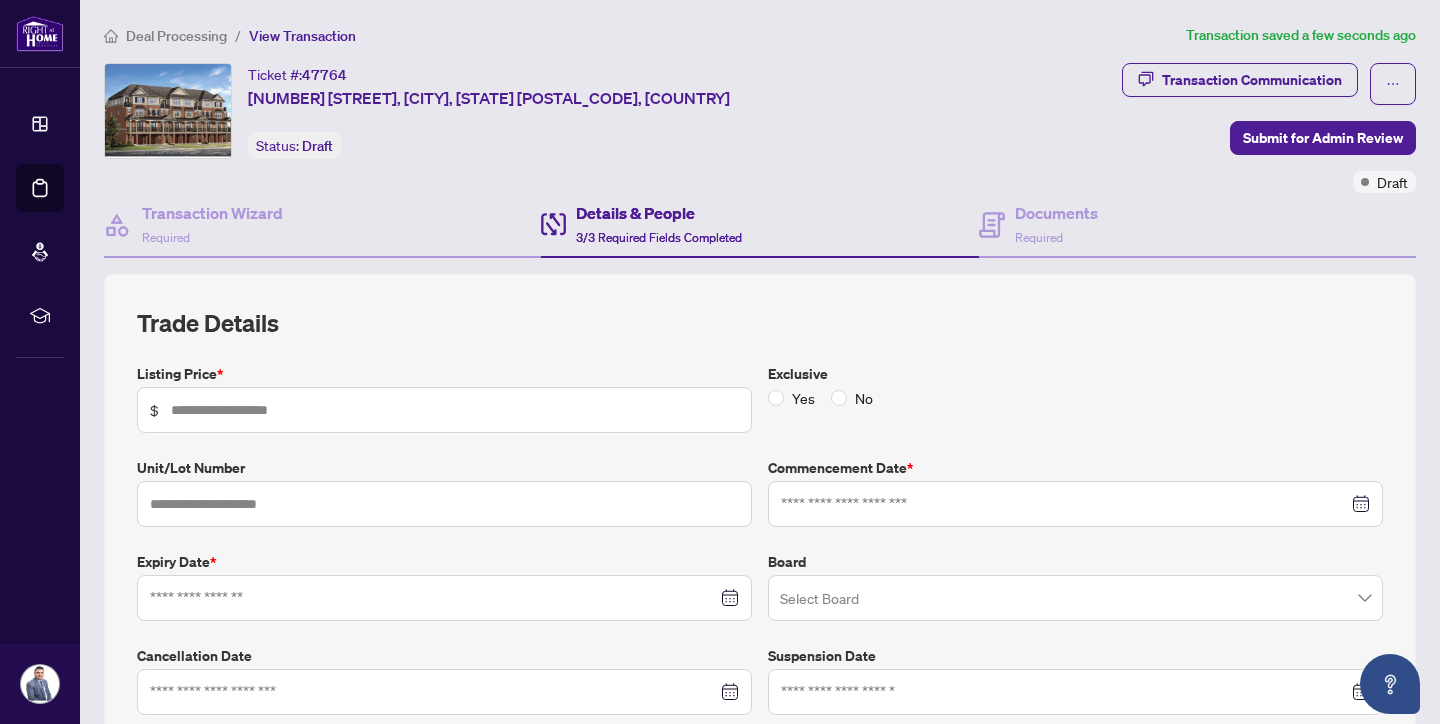type on "*****" 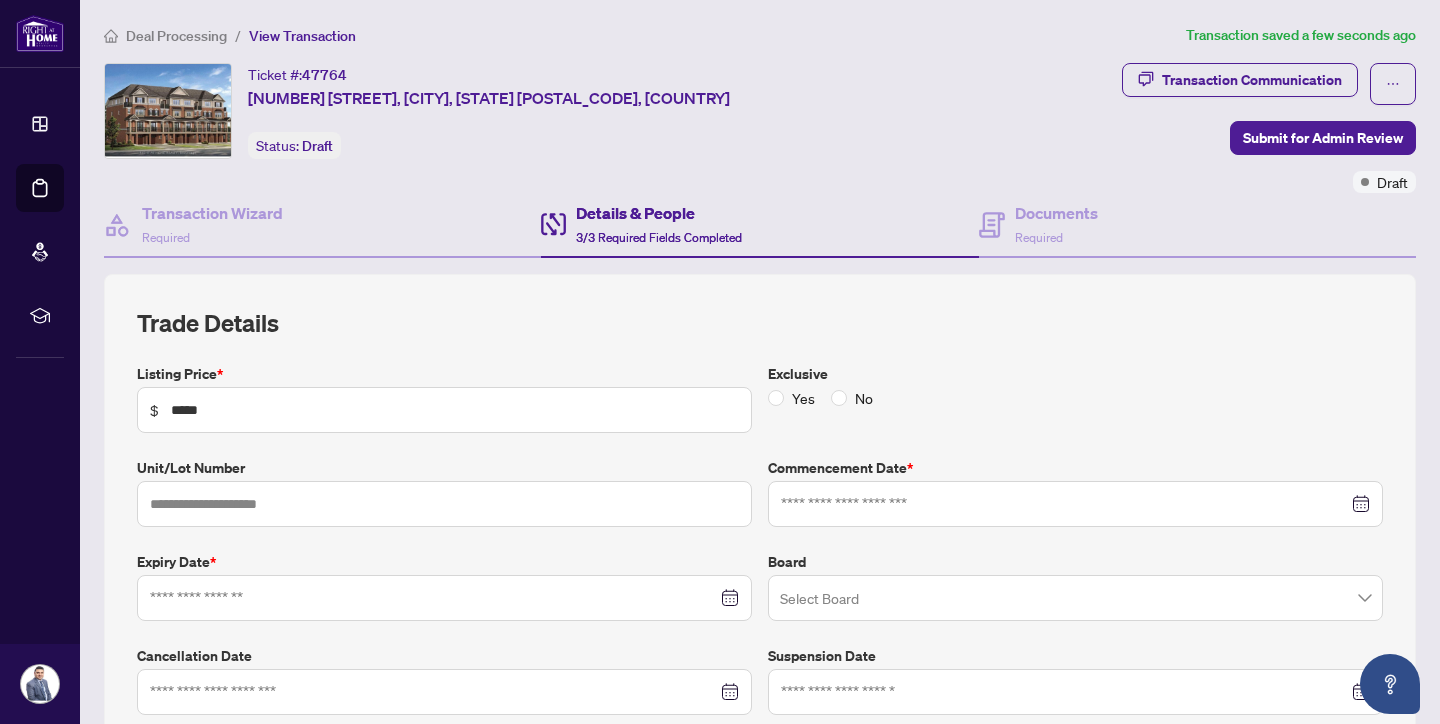 type on "**********" 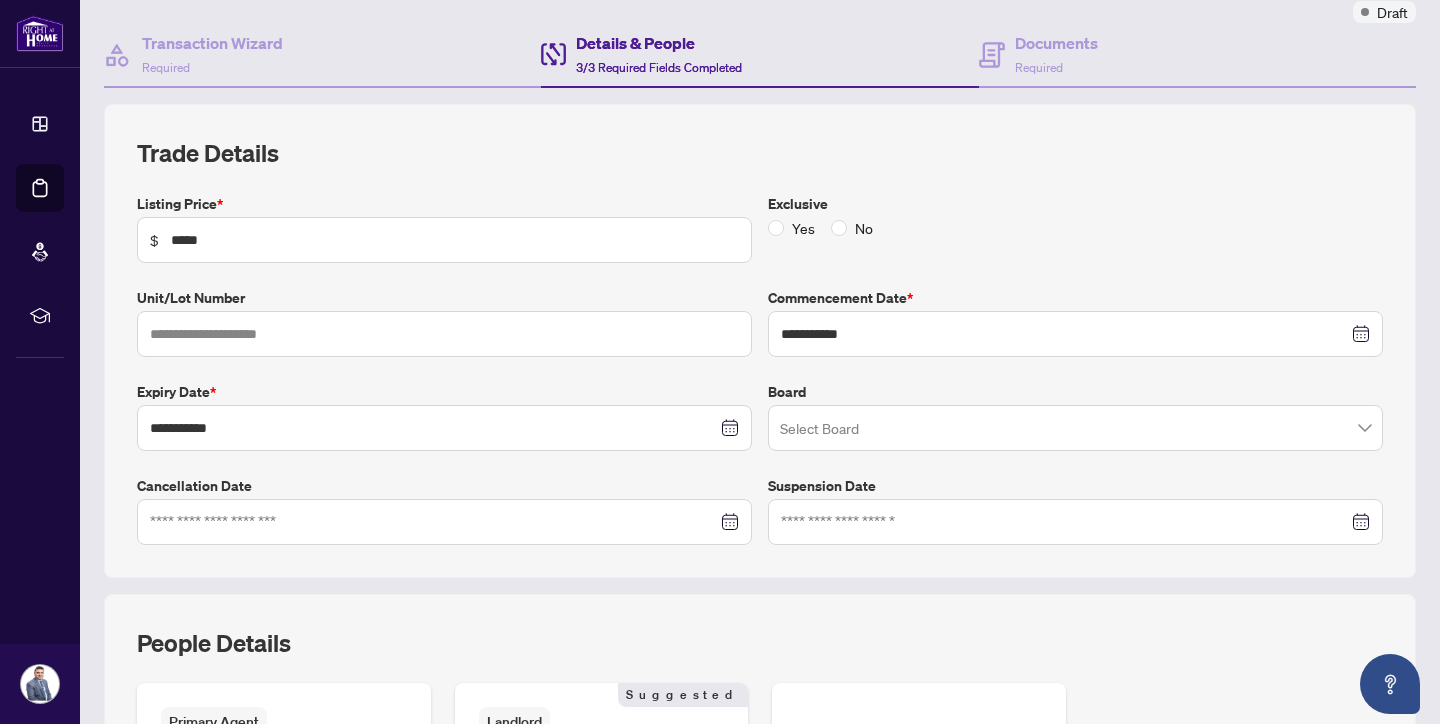 scroll, scrollTop: 171, scrollLeft: 0, axis: vertical 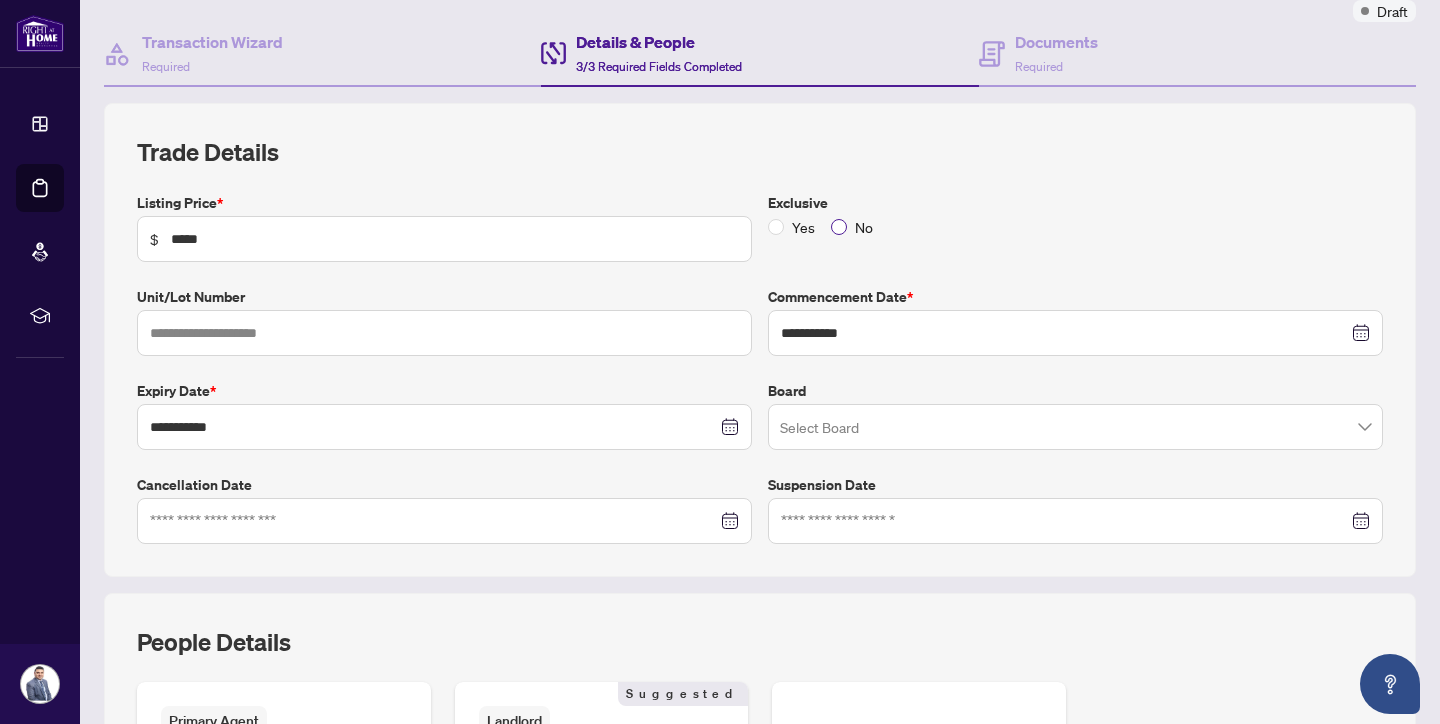 click on "No" at bounding box center (856, 227) 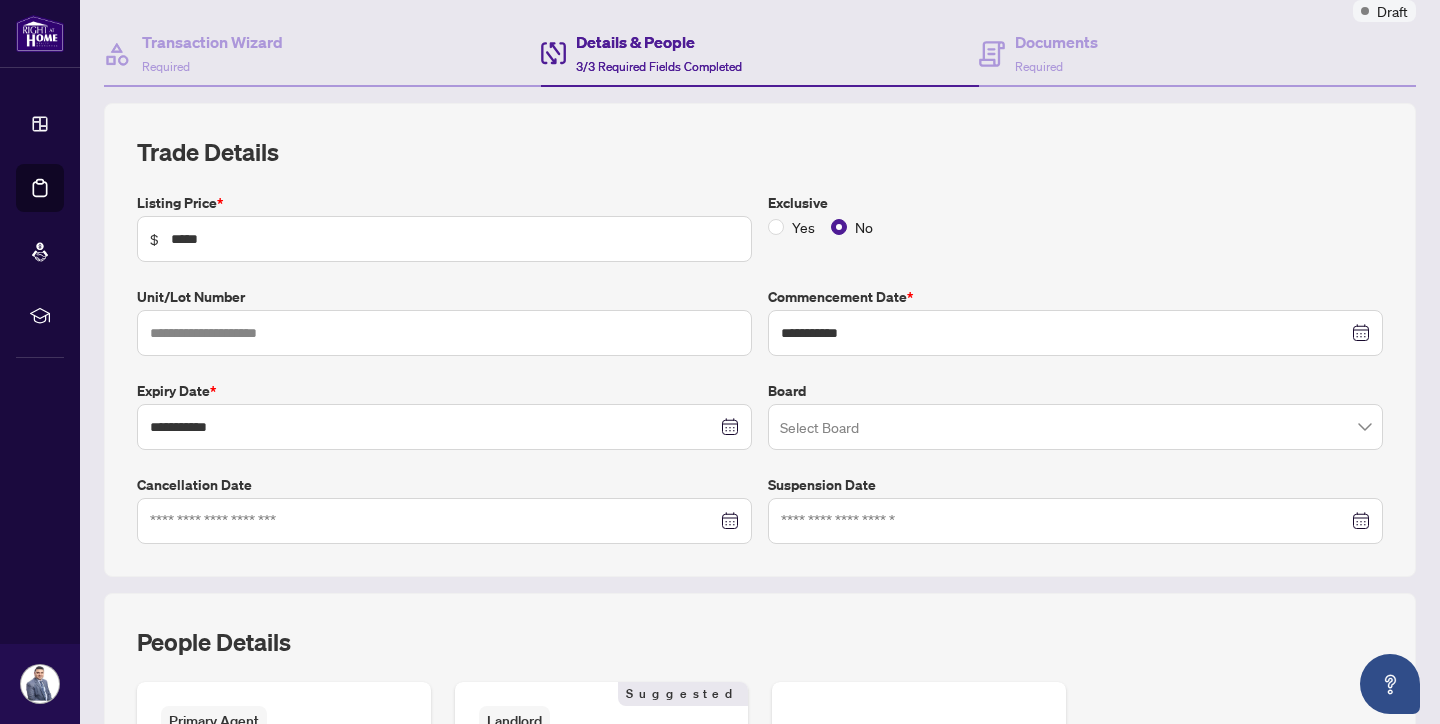 click at bounding box center (1066, 430) 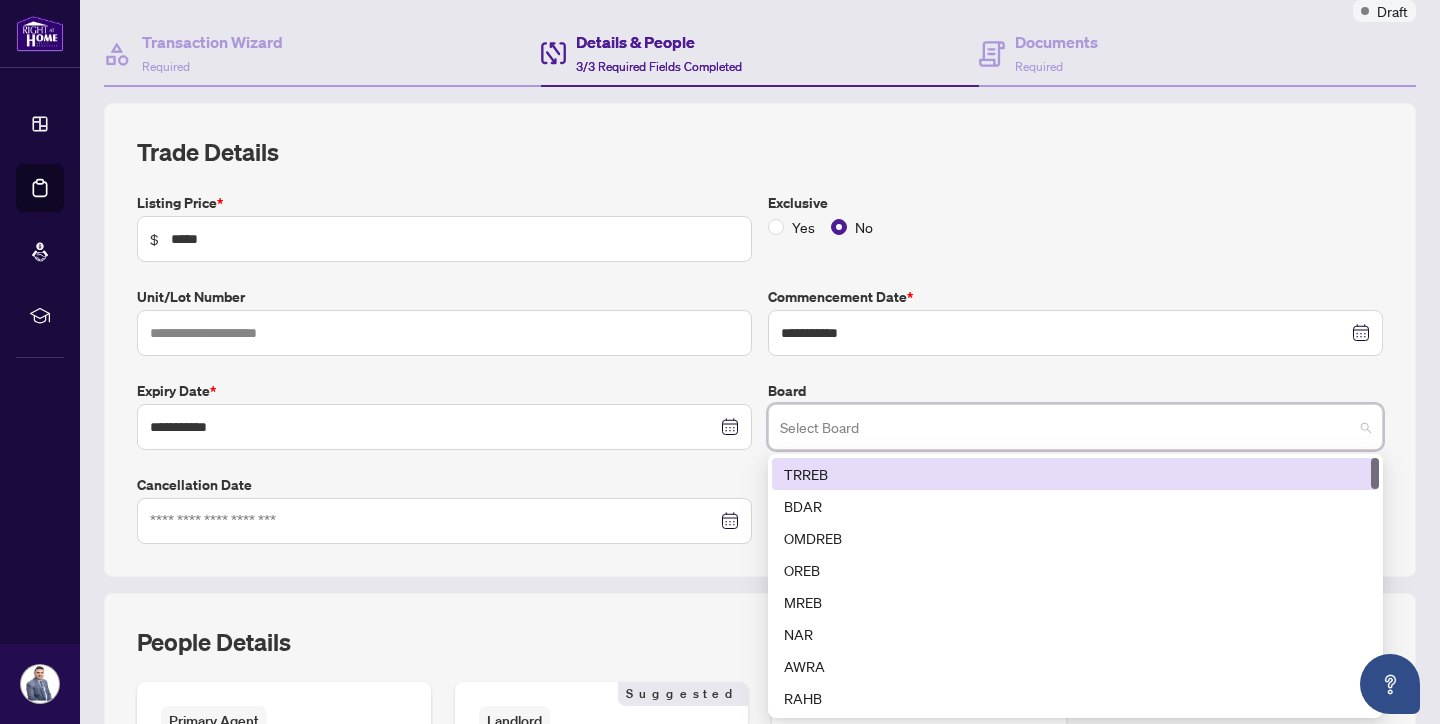click on "TRREB" at bounding box center [1075, 474] 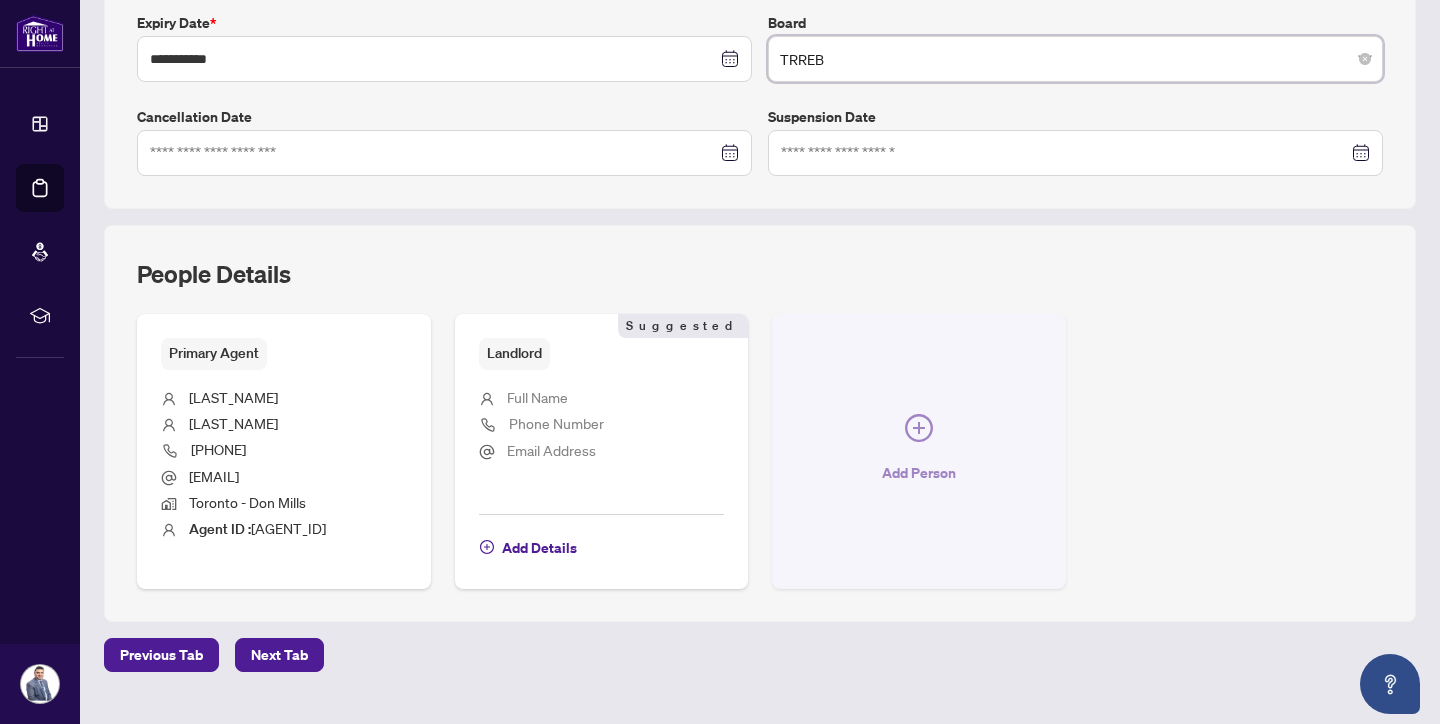 scroll, scrollTop: 557, scrollLeft: 0, axis: vertical 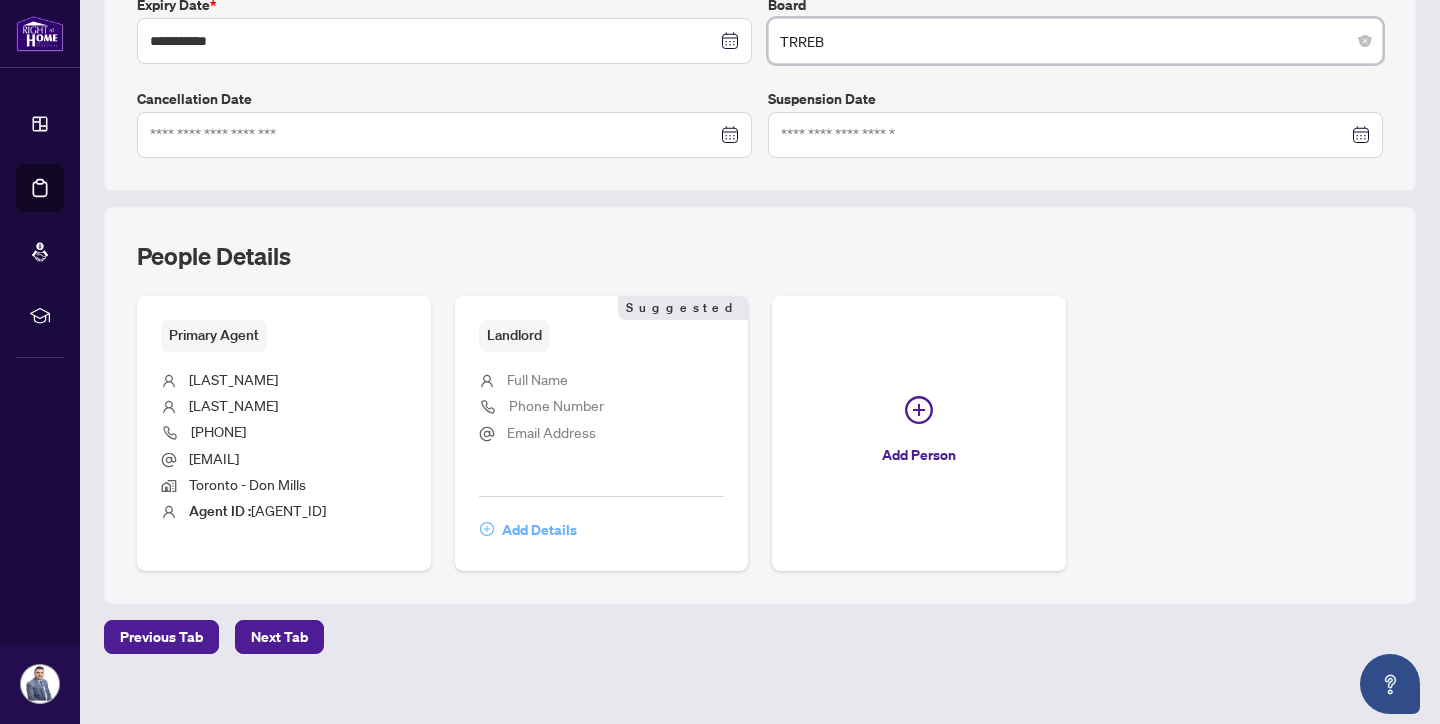 click on "Add Details" at bounding box center (539, 530) 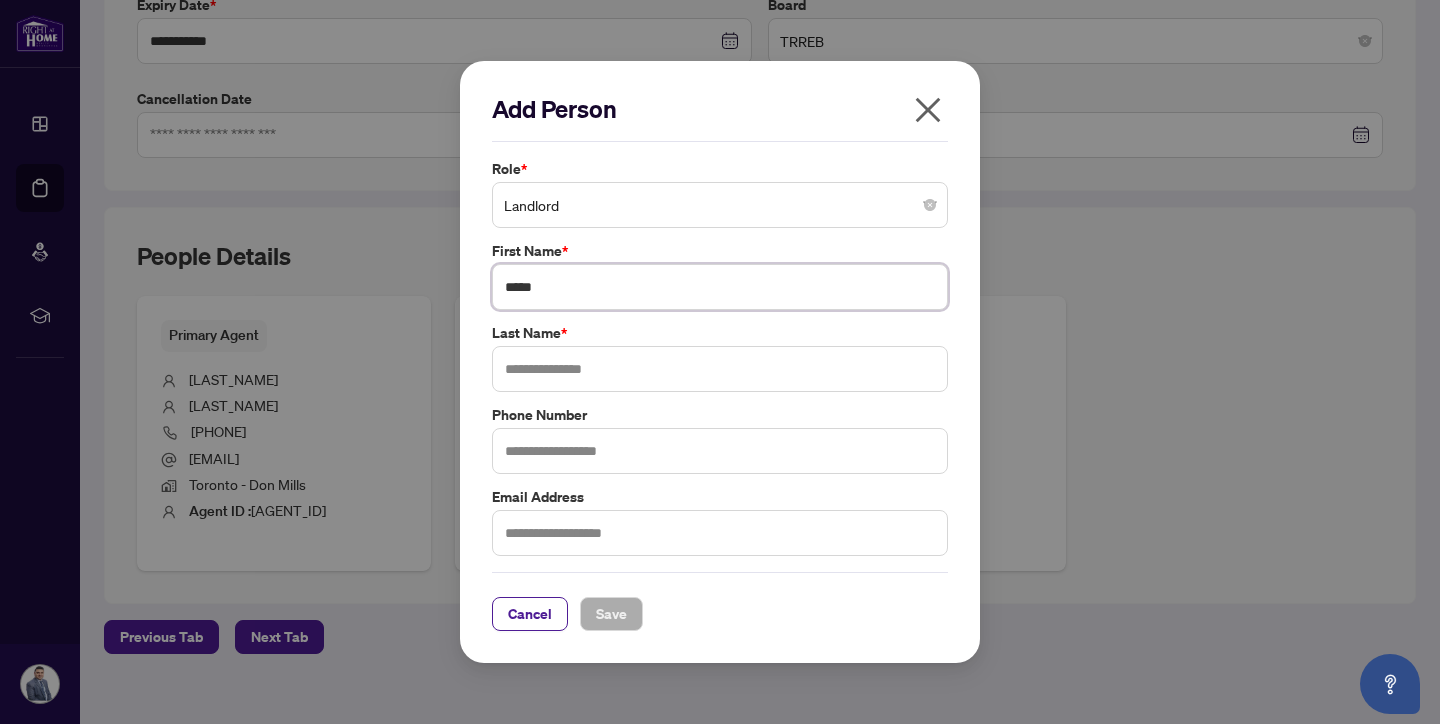 type on "****" 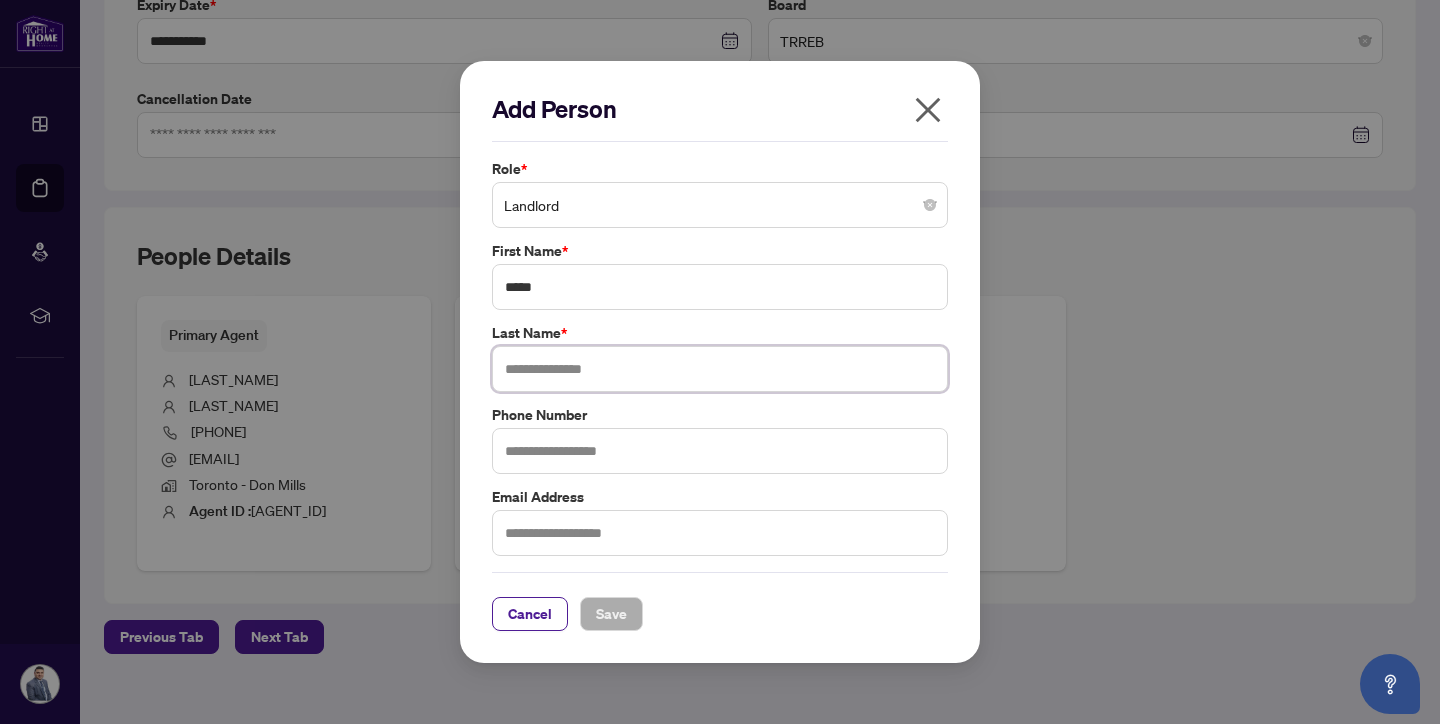 type on "*" 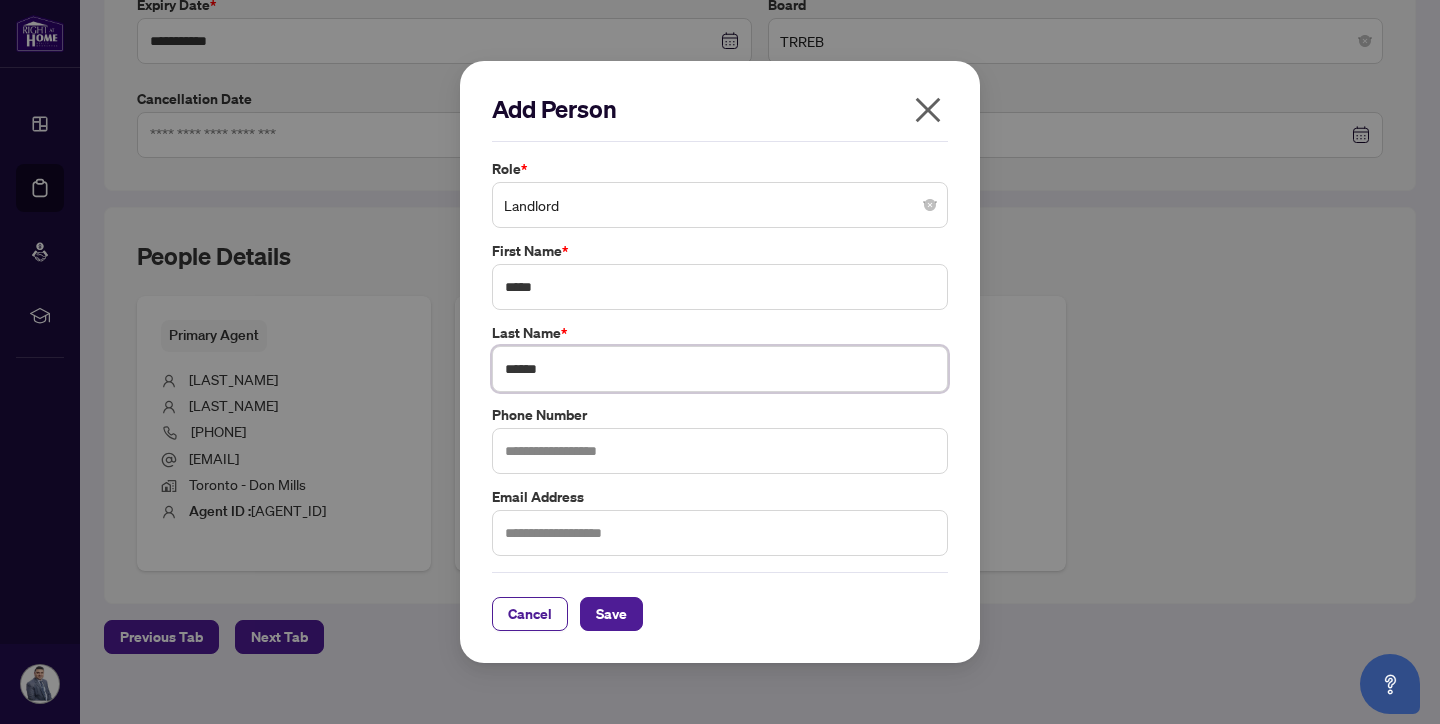 type on "******" 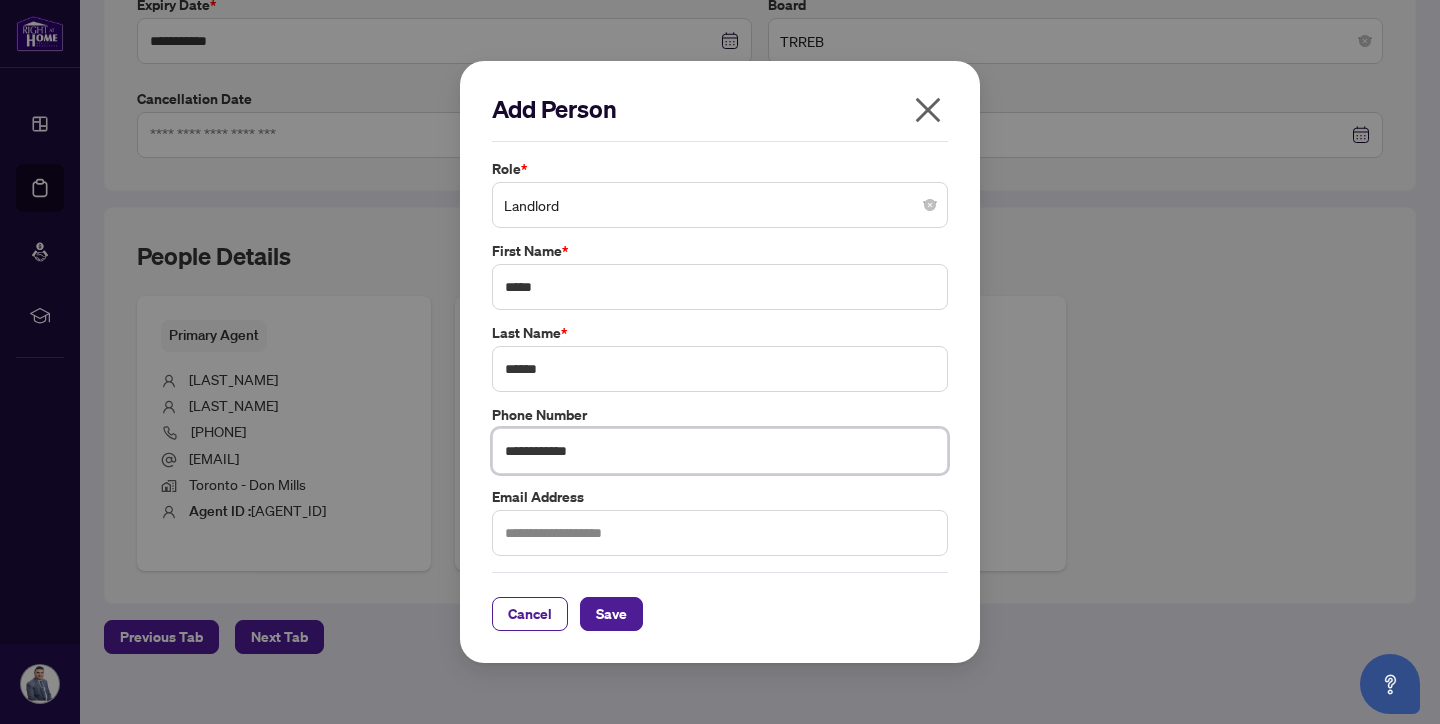 type on "**********" 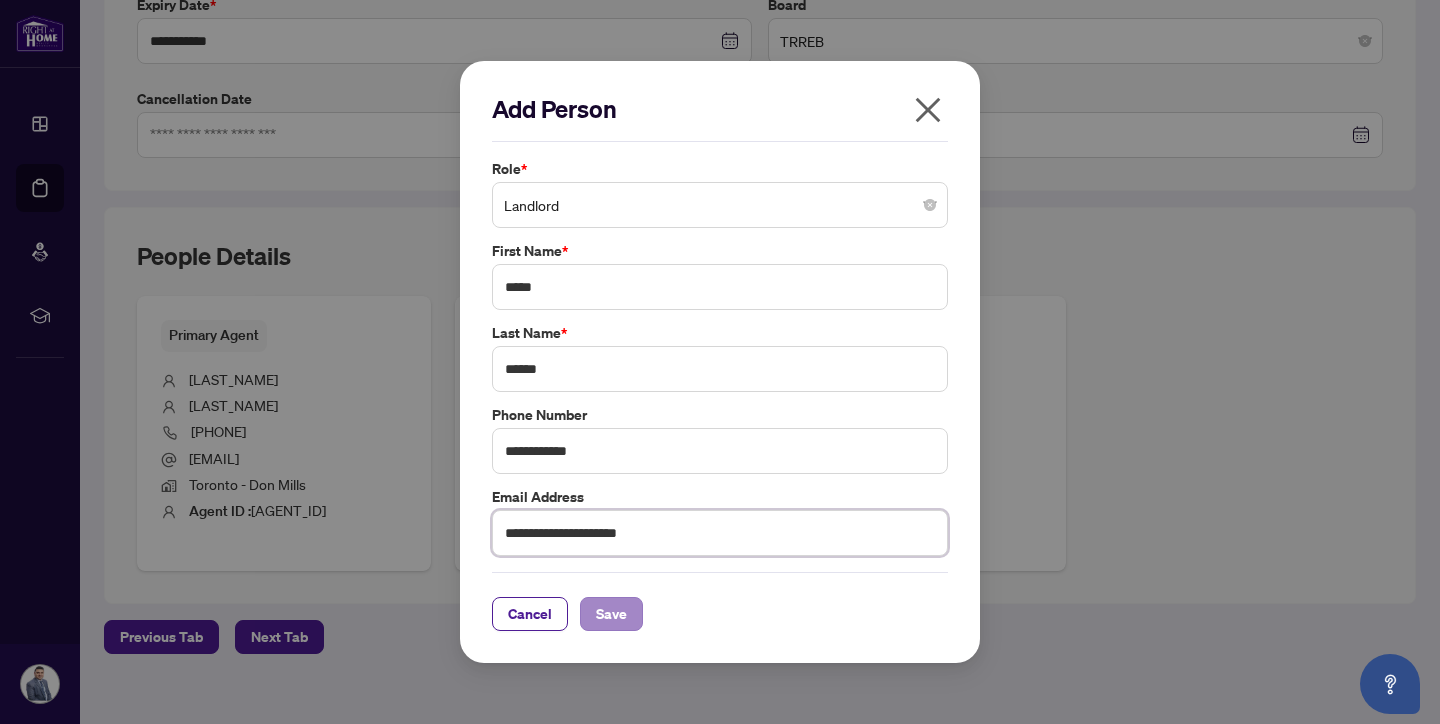 type on "**********" 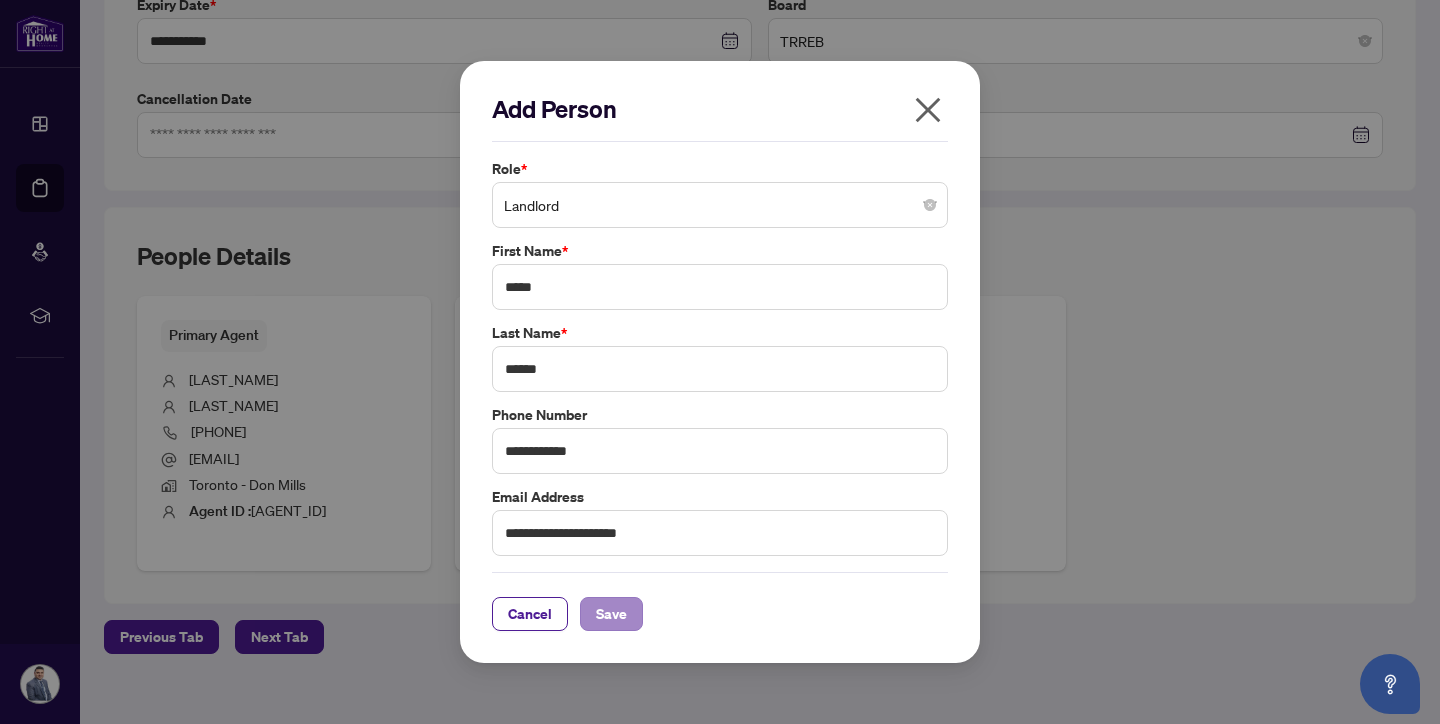 click on "Save" at bounding box center [611, 614] 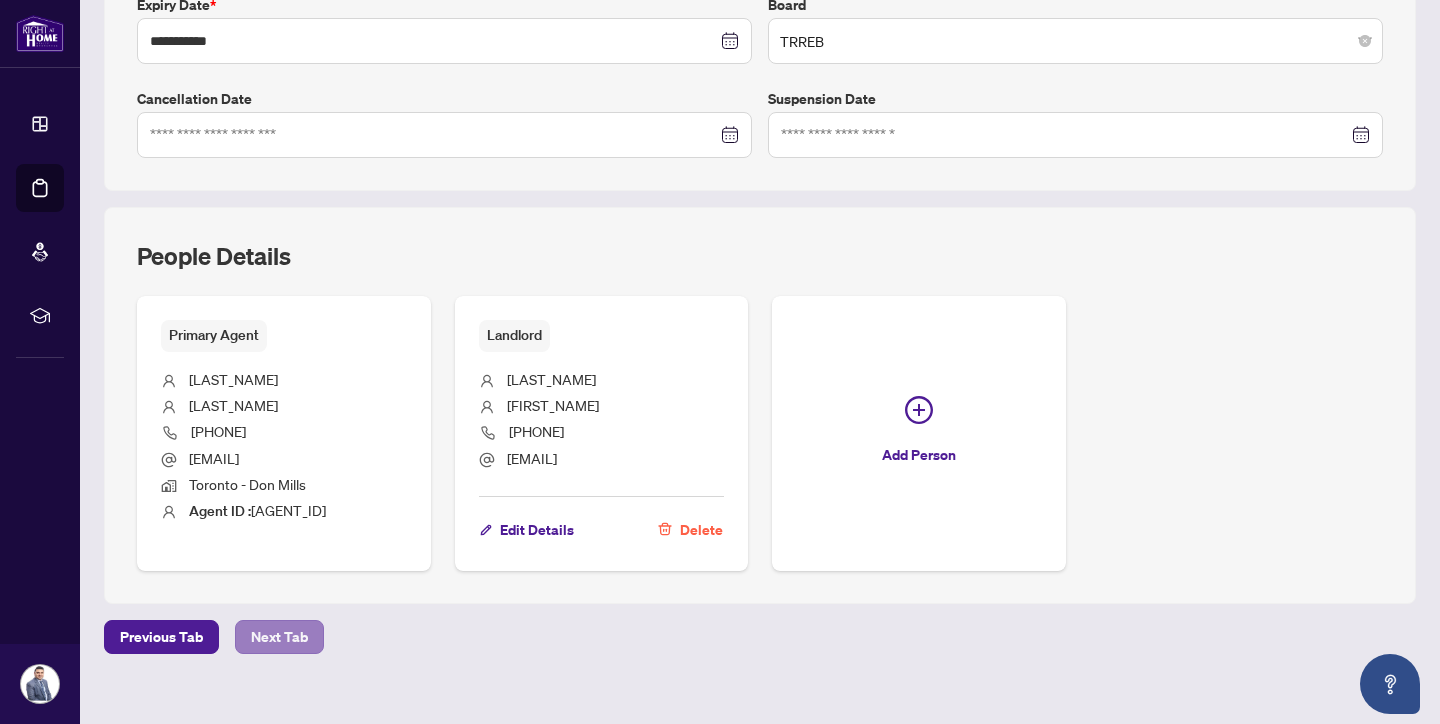 click on "Next Tab" at bounding box center (279, 637) 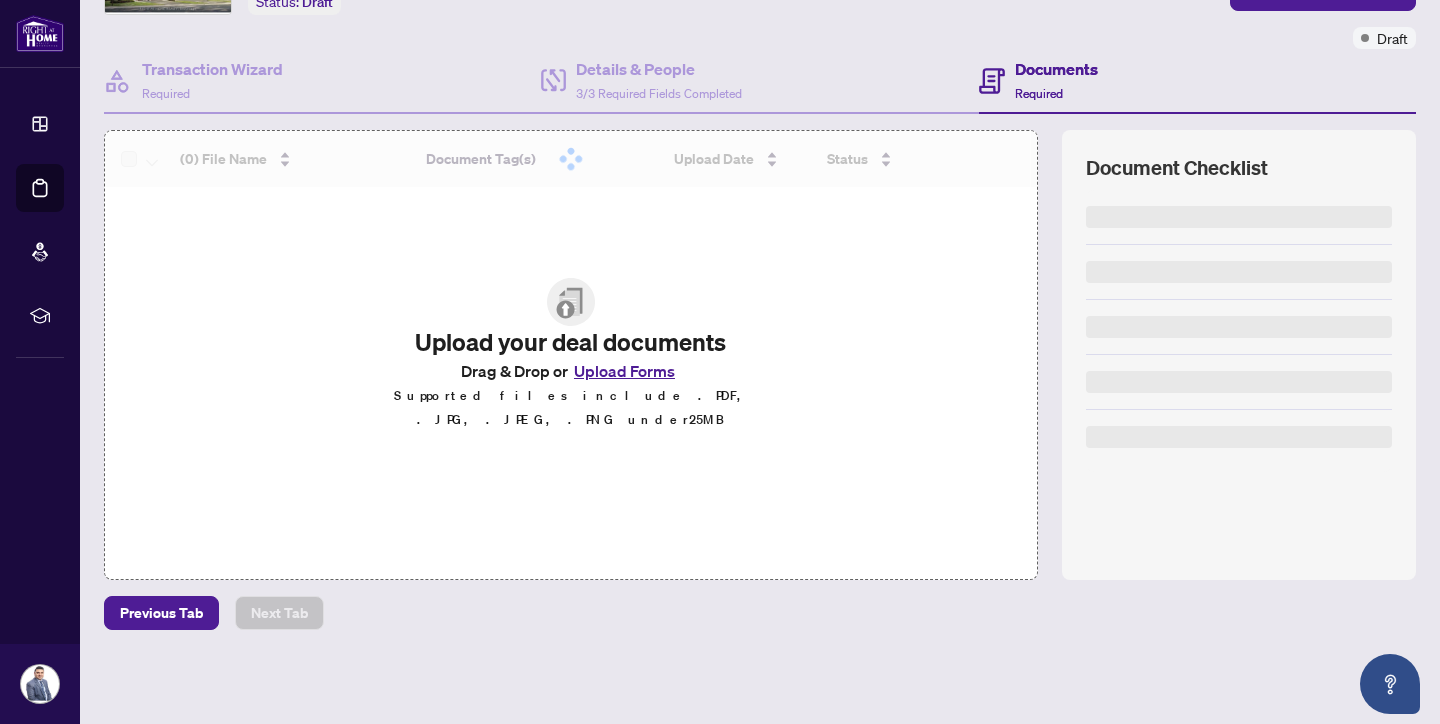 scroll, scrollTop: 143, scrollLeft: 0, axis: vertical 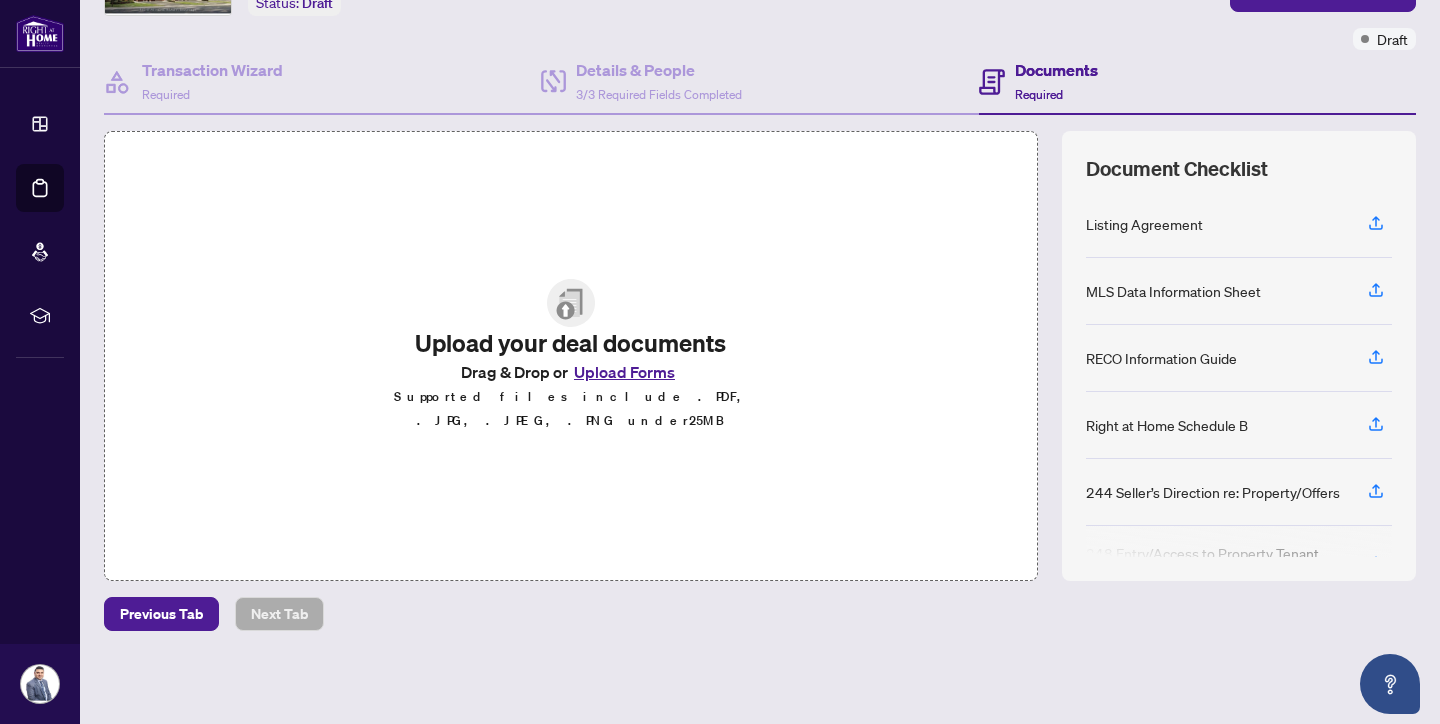 click on "Upload Forms" at bounding box center (624, 372) 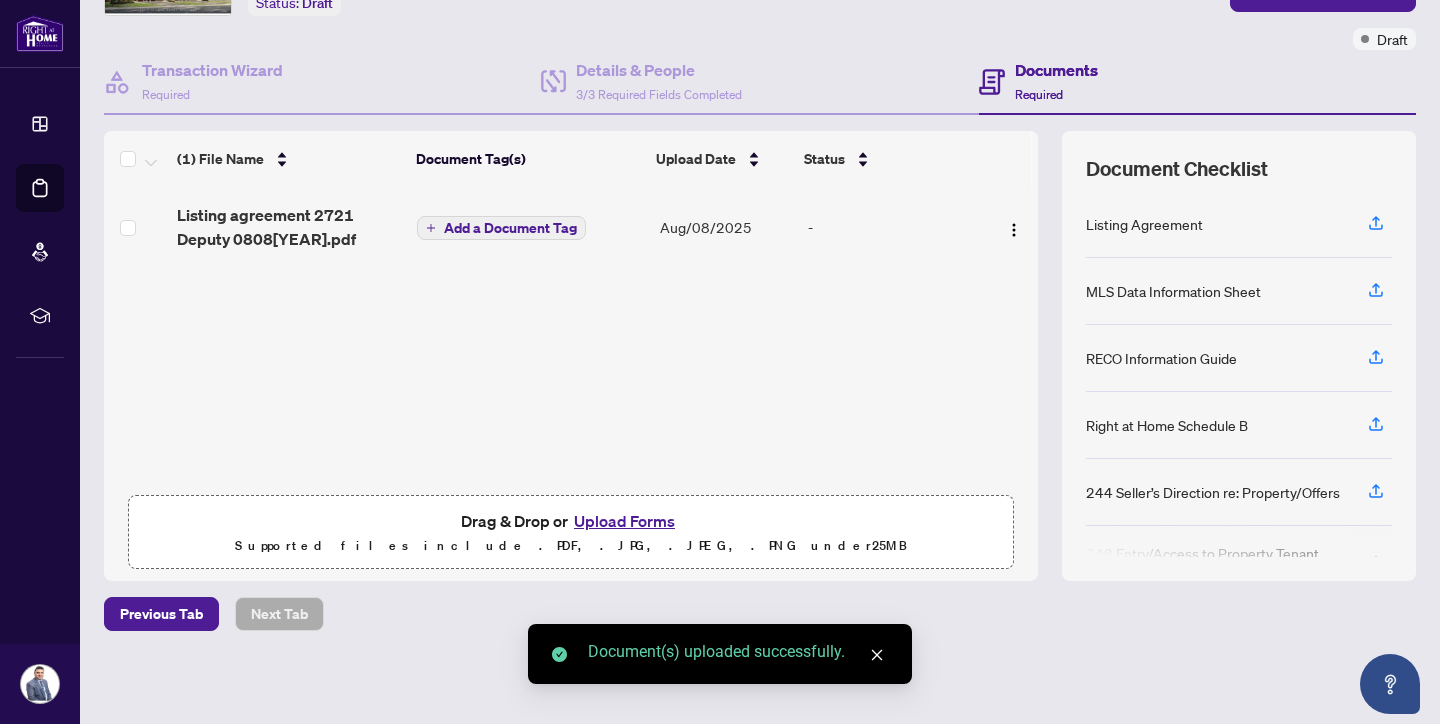 click on "Add a Document Tag" at bounding box center (510, 228) 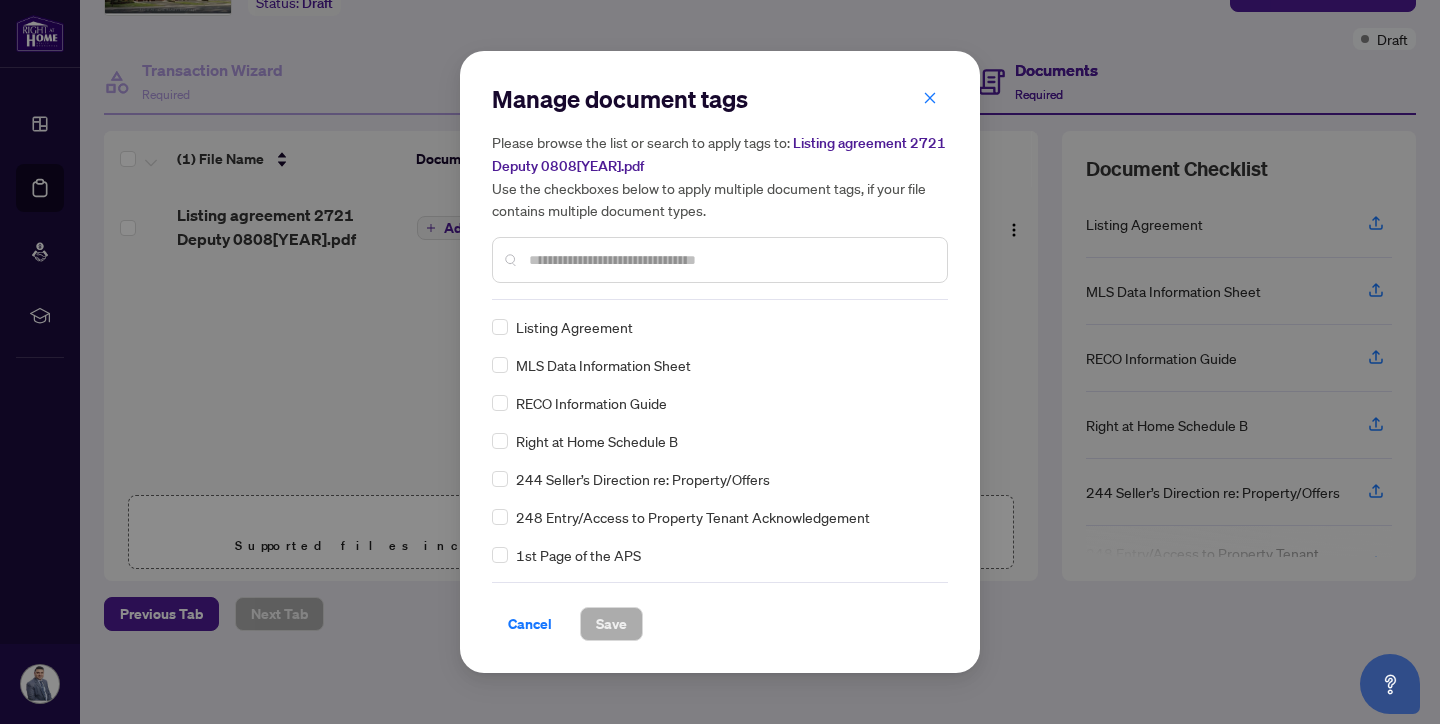 click on "Listing Agreement" at bounding box center [574, 327] 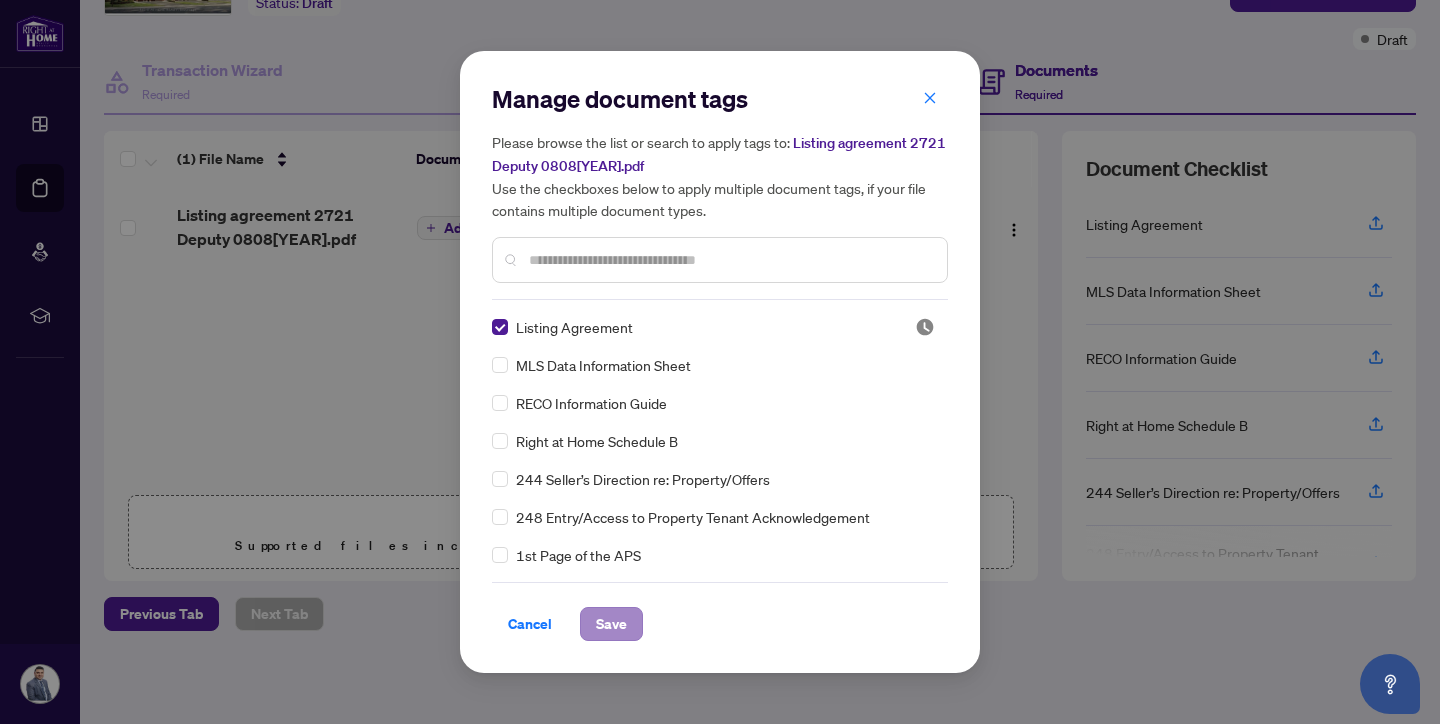 click on "Save" at bounding box center [611, 624] 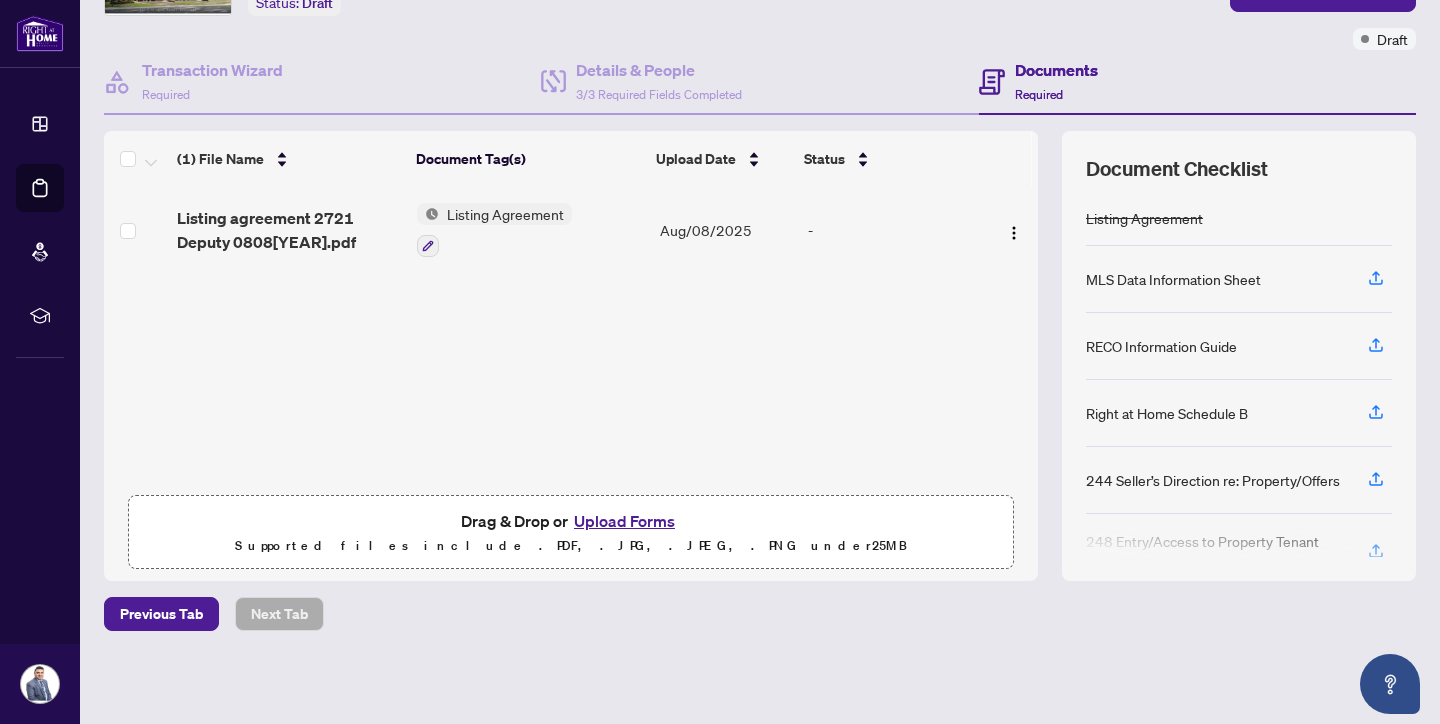 click on "Manage document tags Please browse the list or search to apply tags to:   Listing agreement 2721 Deputy 0808[YEAR].pdf   Use the checkboxes below to apply multiple document tags, if your file contains multiple document types.   Listing Agreement MLS Data Information Sheet RECO Information Guide Right at Home Schedule B 244 Seller’s Direction re: Property/Offers 248 Entry/Access to Property Tenant Acknowledgement 1st Page of the APS Advance Paperwork Agent Correspondence Agreement of Assignment of Purchase and Sale Agreement of Purchase and Sale Agreement to Cooperate /Broker Referral Agreement to Lease Articles of Incorporation Back to Vendor Letter Belongs to Another Transaction Builder's Consent Buyer Designated Representation Agreement Buyer Designated Representation Agreement Buyers Lawyer Information Certificate of Estate Trustee(s) Client Refused to Sign Closing Date Change Co-op Brokerage Commission Statement Co-op EFT Co-operating Indemnity Agreement Commission Adjustment Commission Agreement EFT Save" at bounding box center [720, 362] 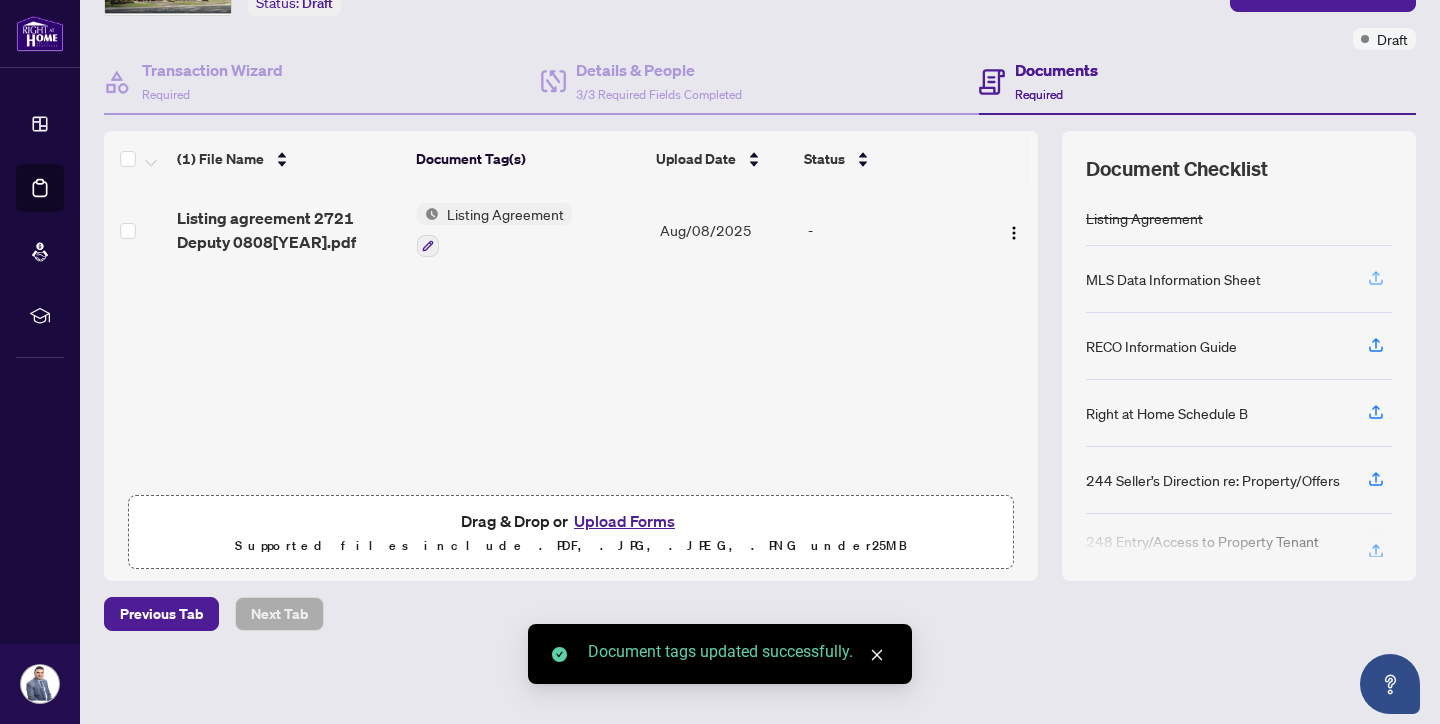 click 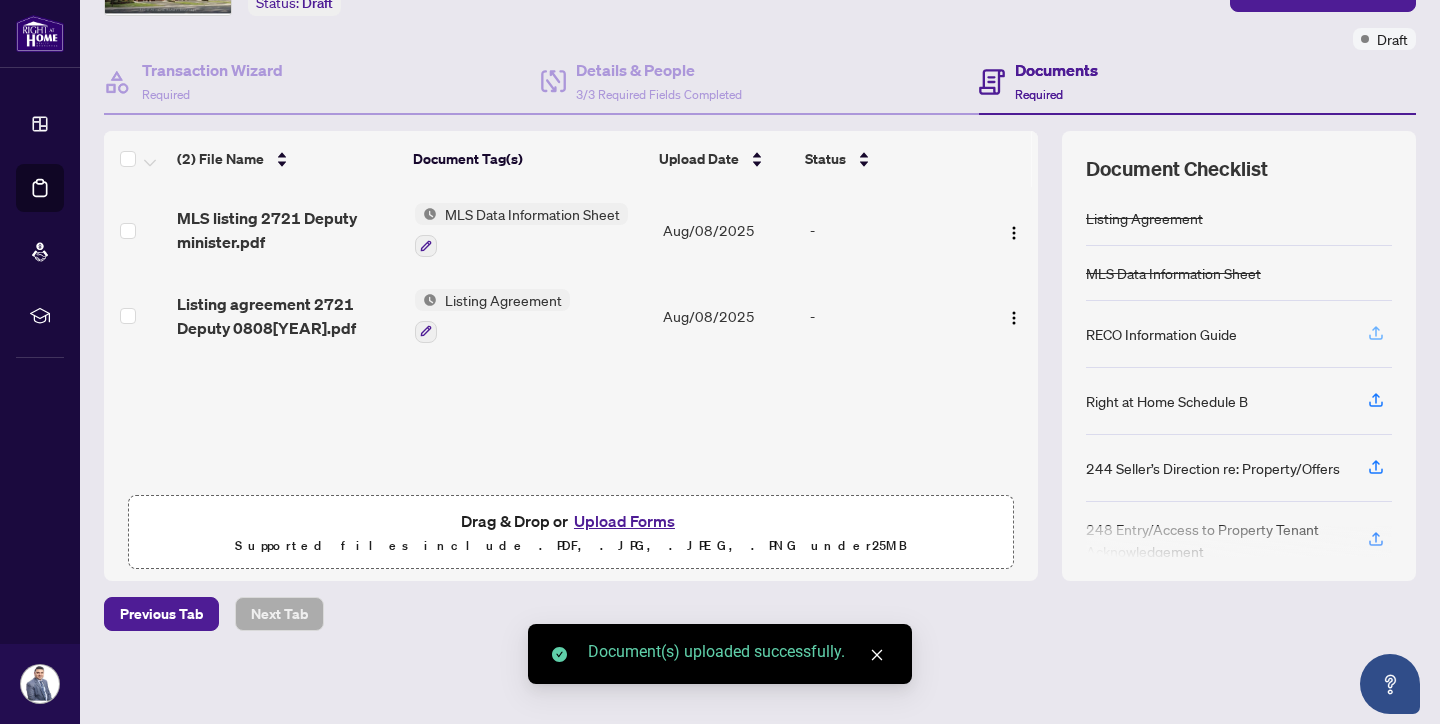 click 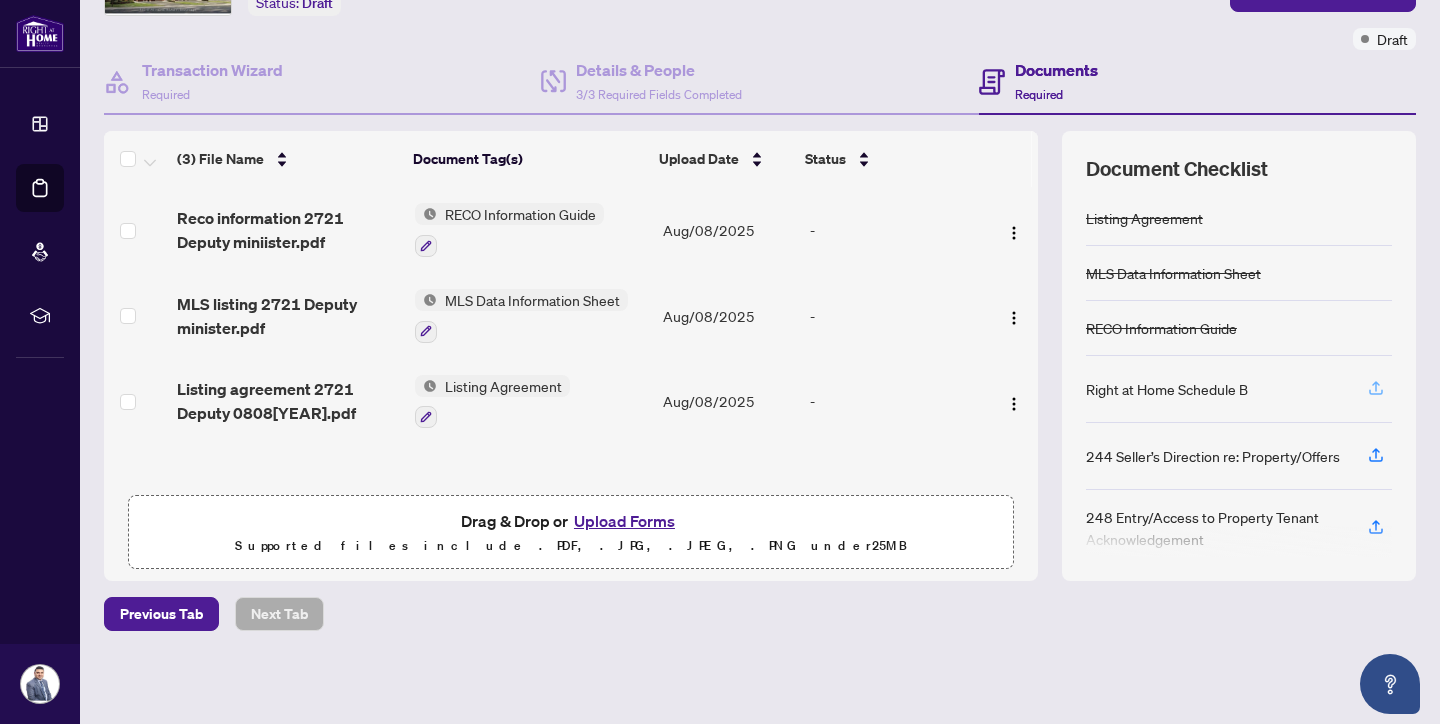 click 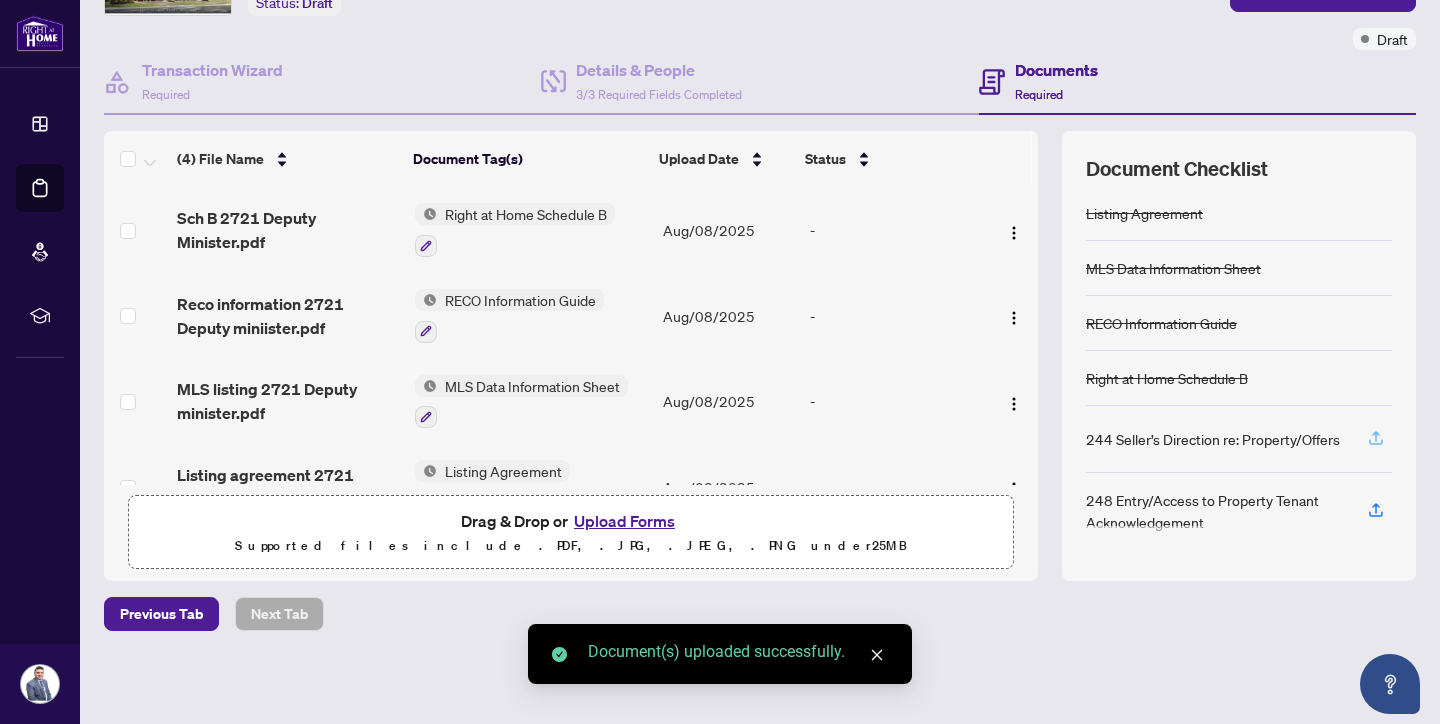 scroll, scrollTop: 5, scrollLeft: 0, axis: vertical 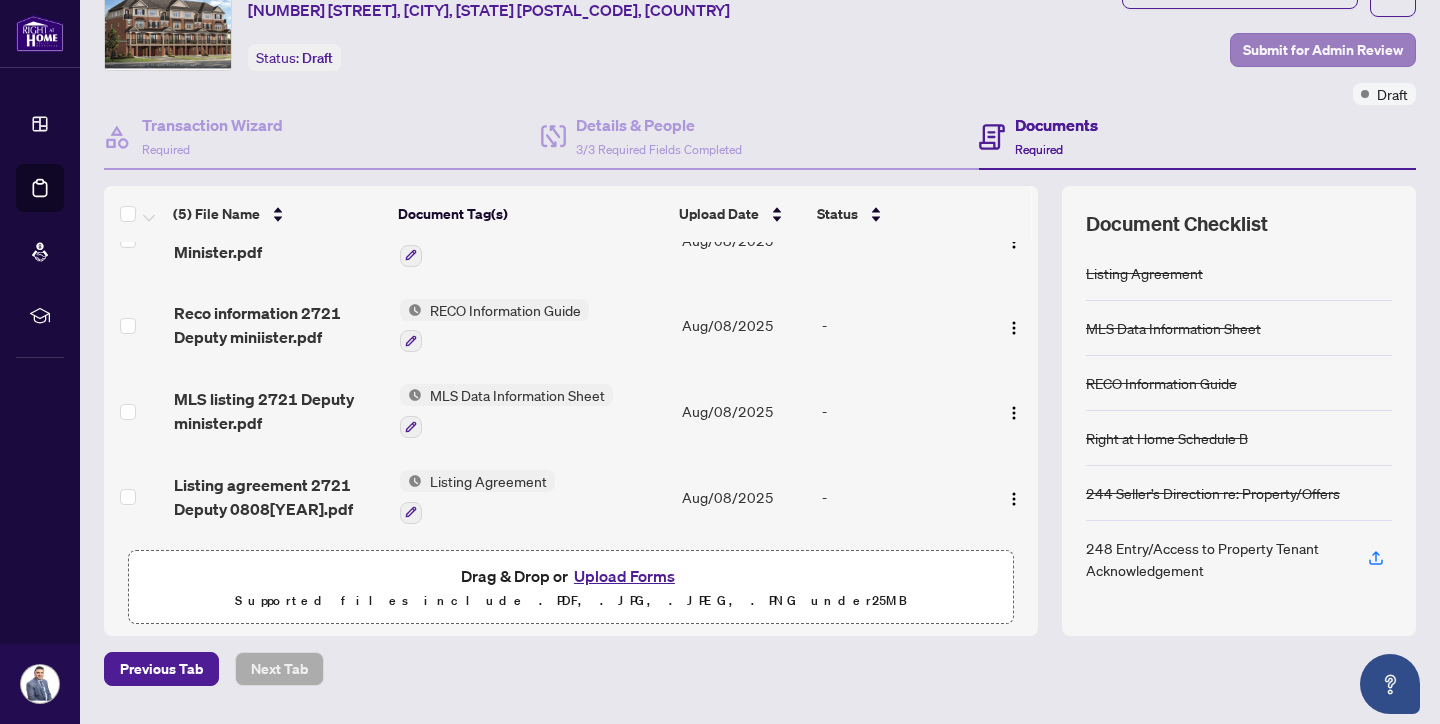 click on "Submit for Admin Review" at bounding box center [1323, 50] 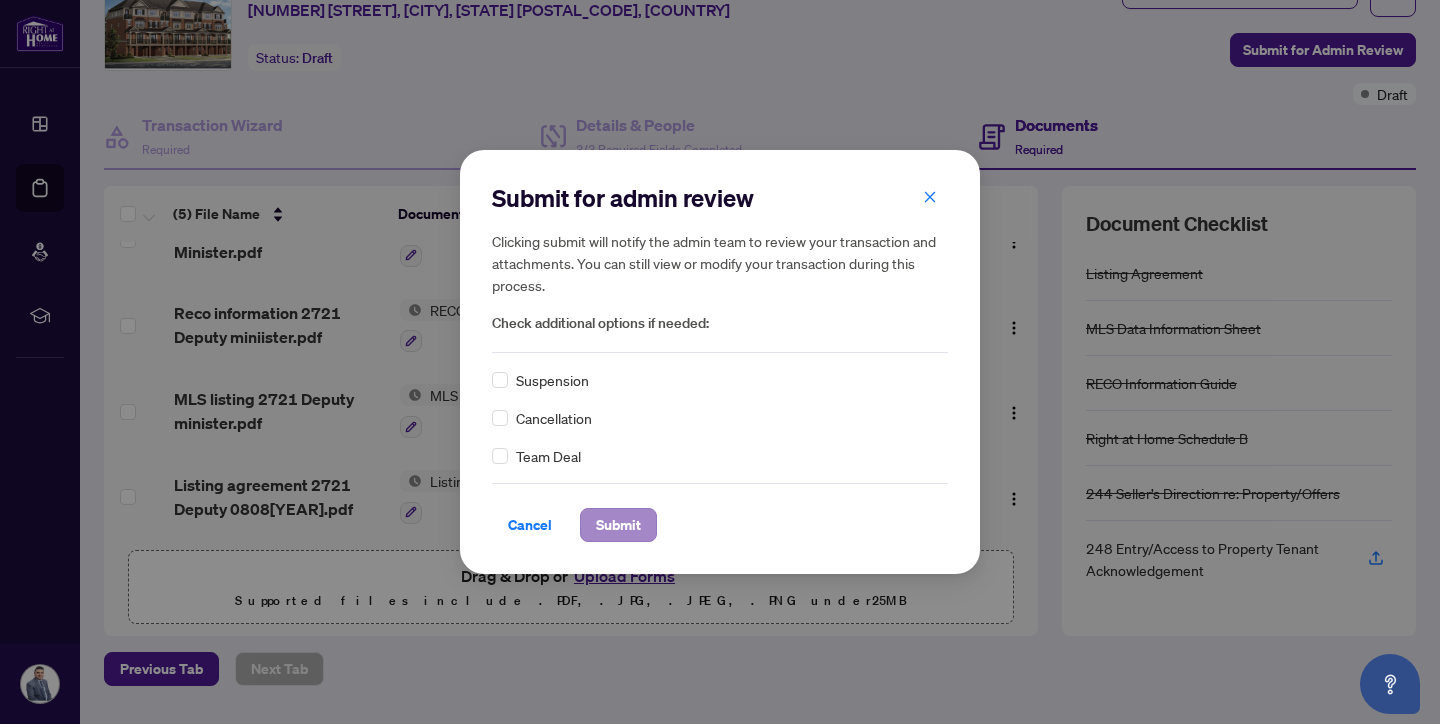 click on "Submit" at bounding box center [618, 525] 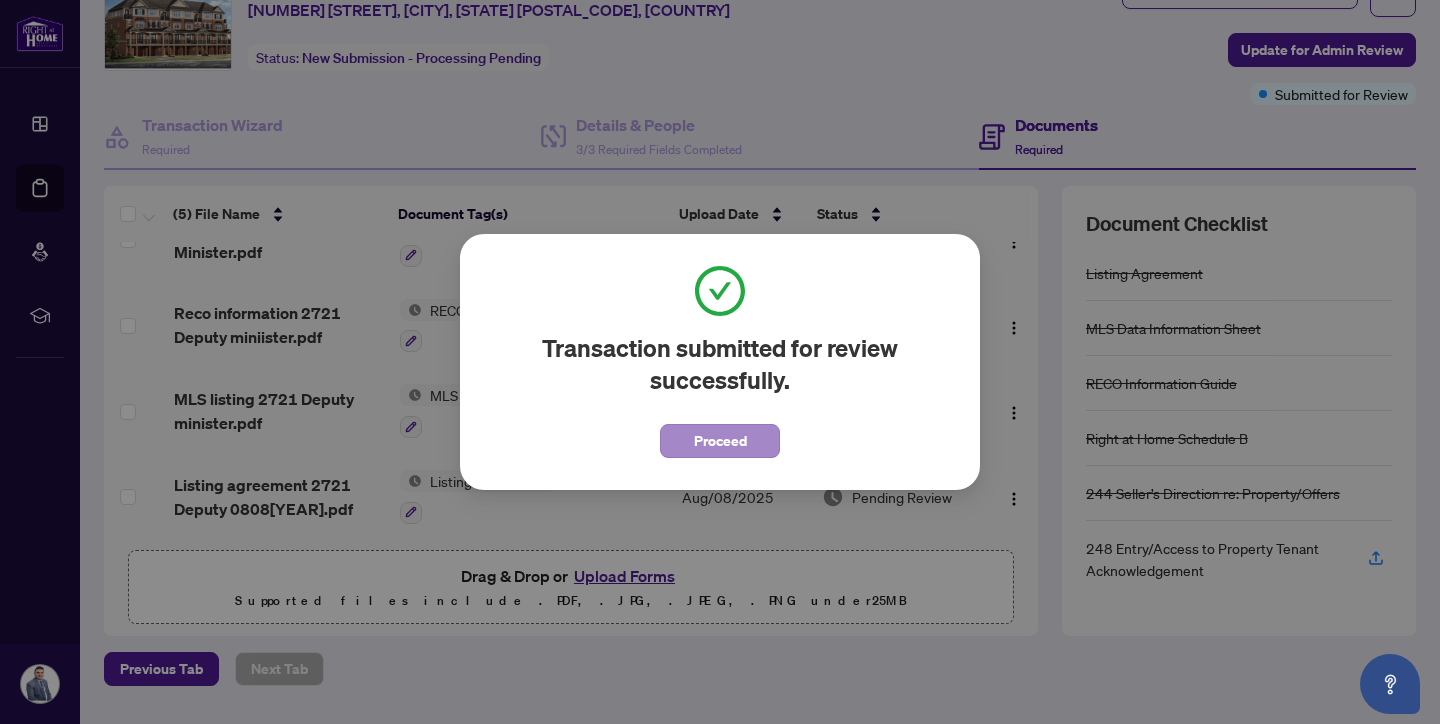 click on "Proceed" at bounding box center [720, 441] 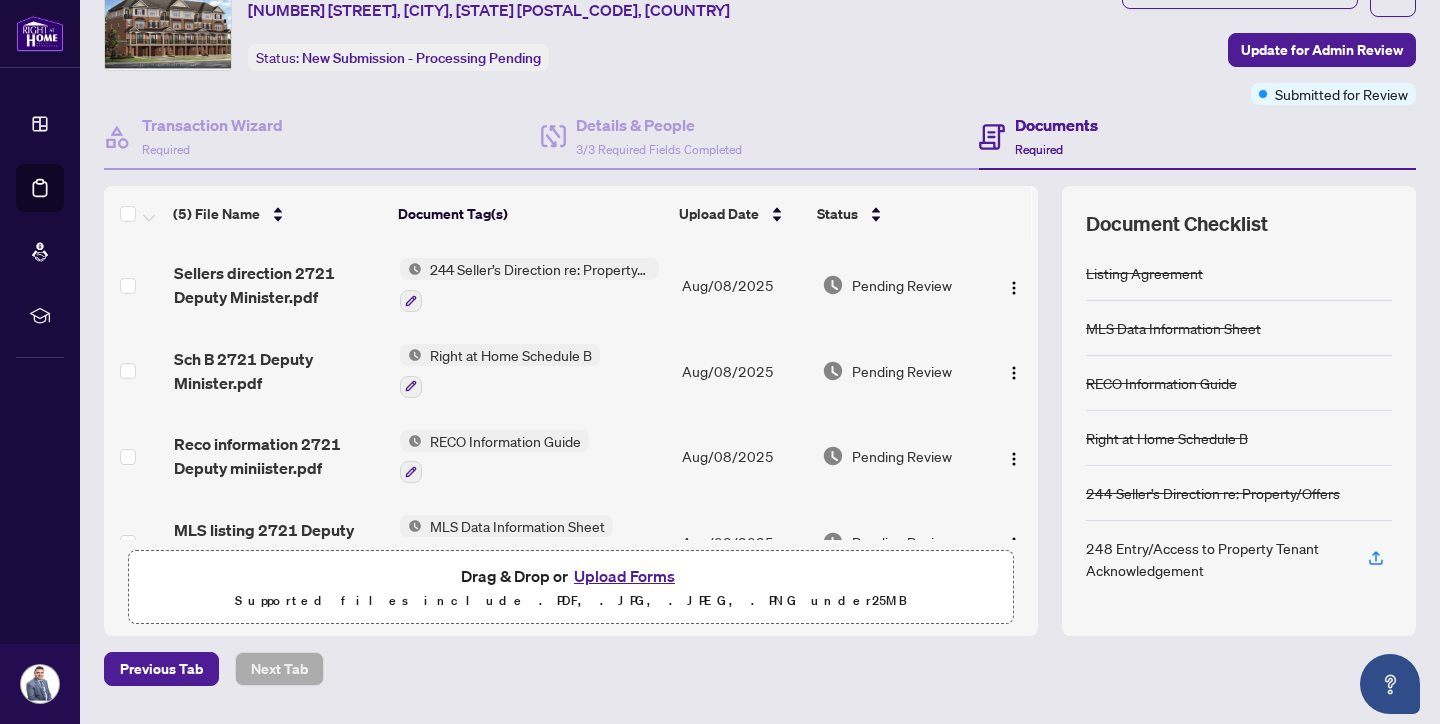 scroll, scrollTop: 0, scrollLeft: 0, axis: both 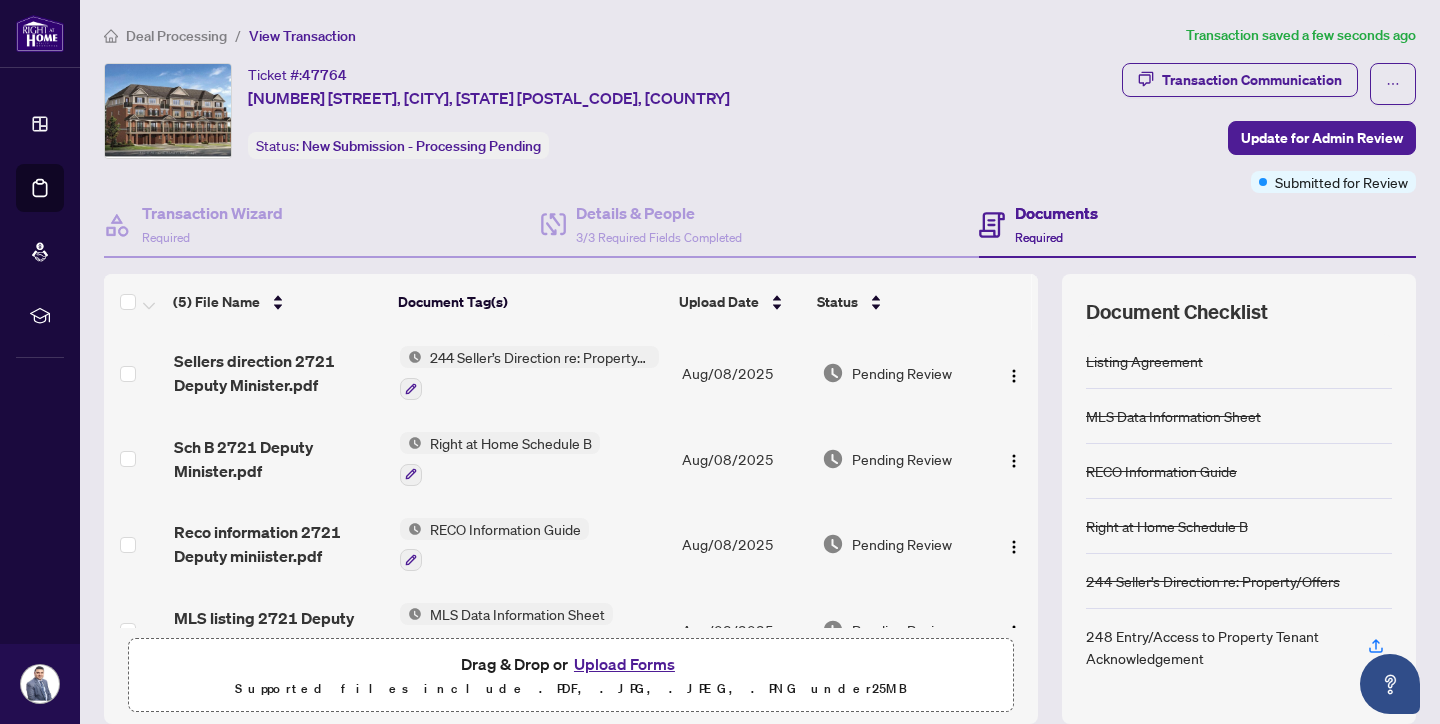 click on "View Transaction" at bounding box center (302, 36) 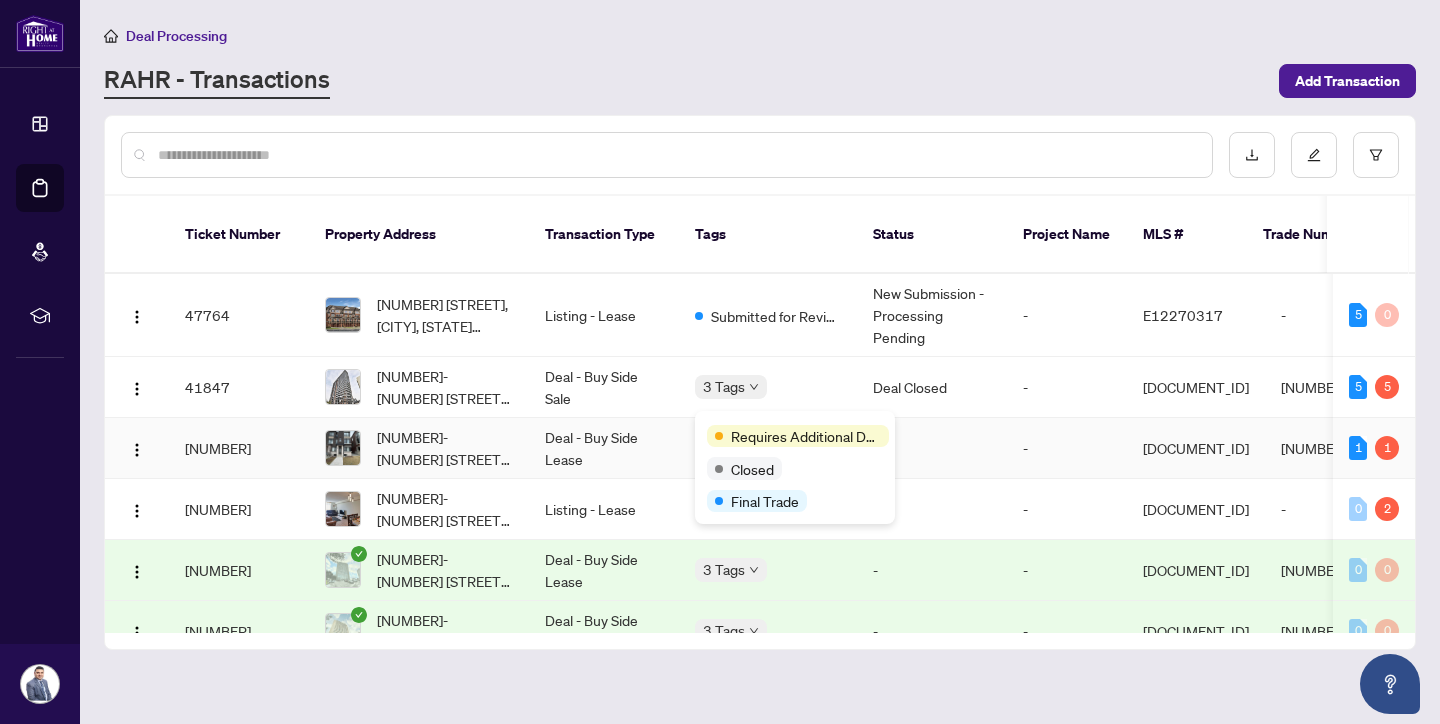scroll, scrollTop: 0, scrollLeft: 0, axis: both 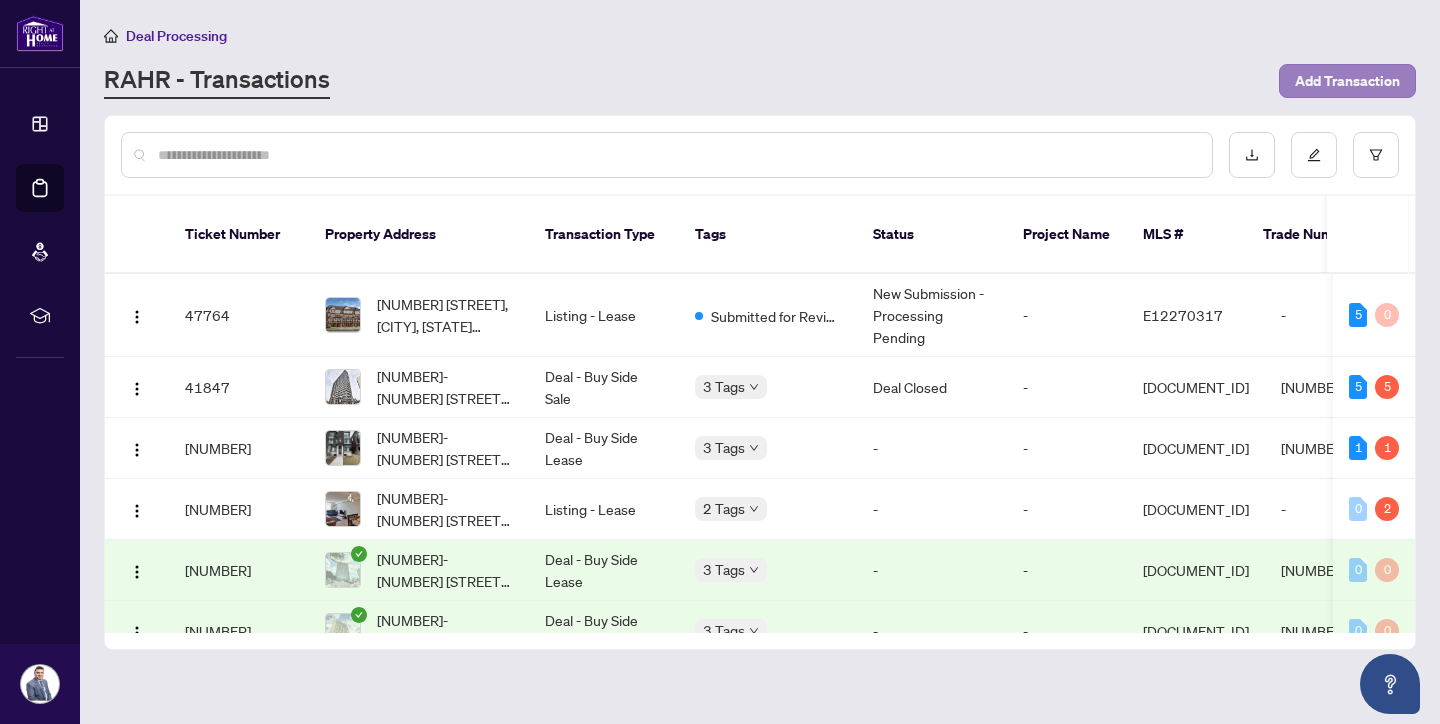 click on "Add Transaction" at bounding box center (1347, 81) 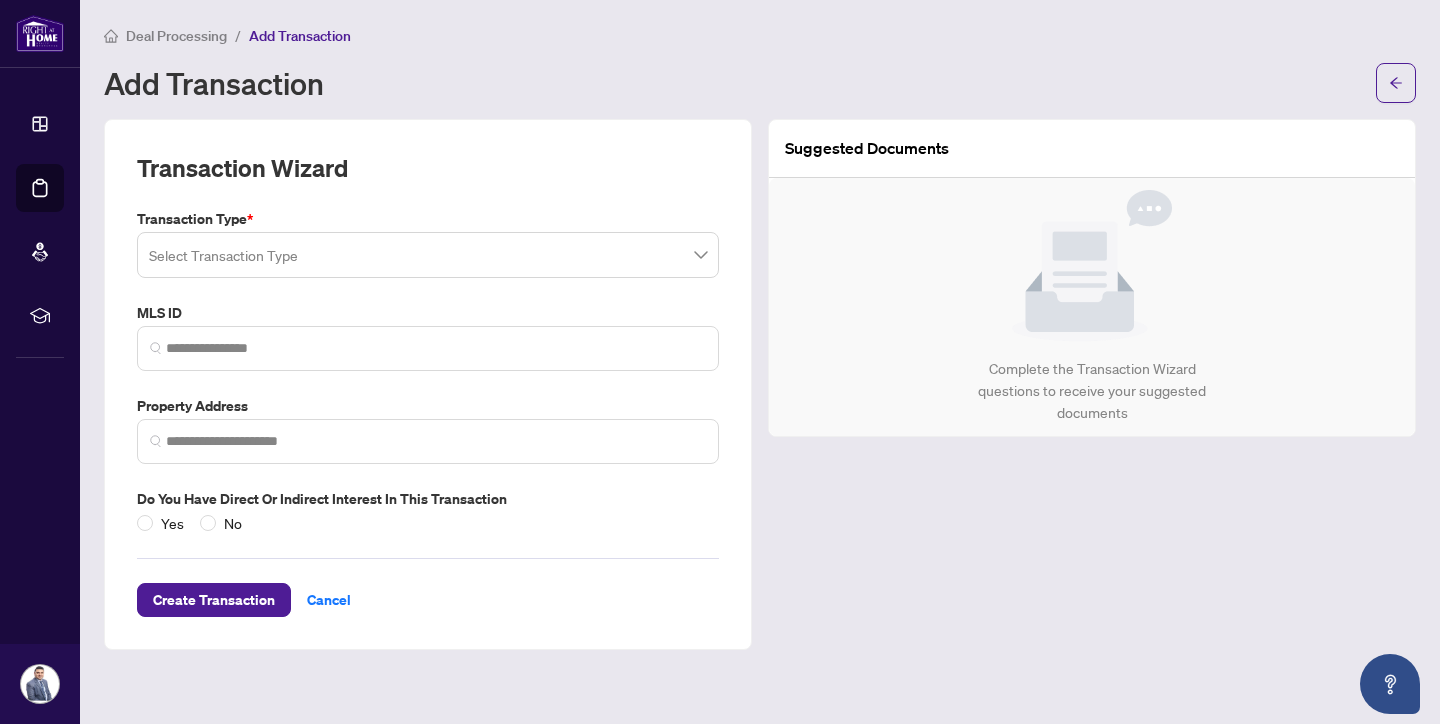 click at bounding box center (419, 258) 